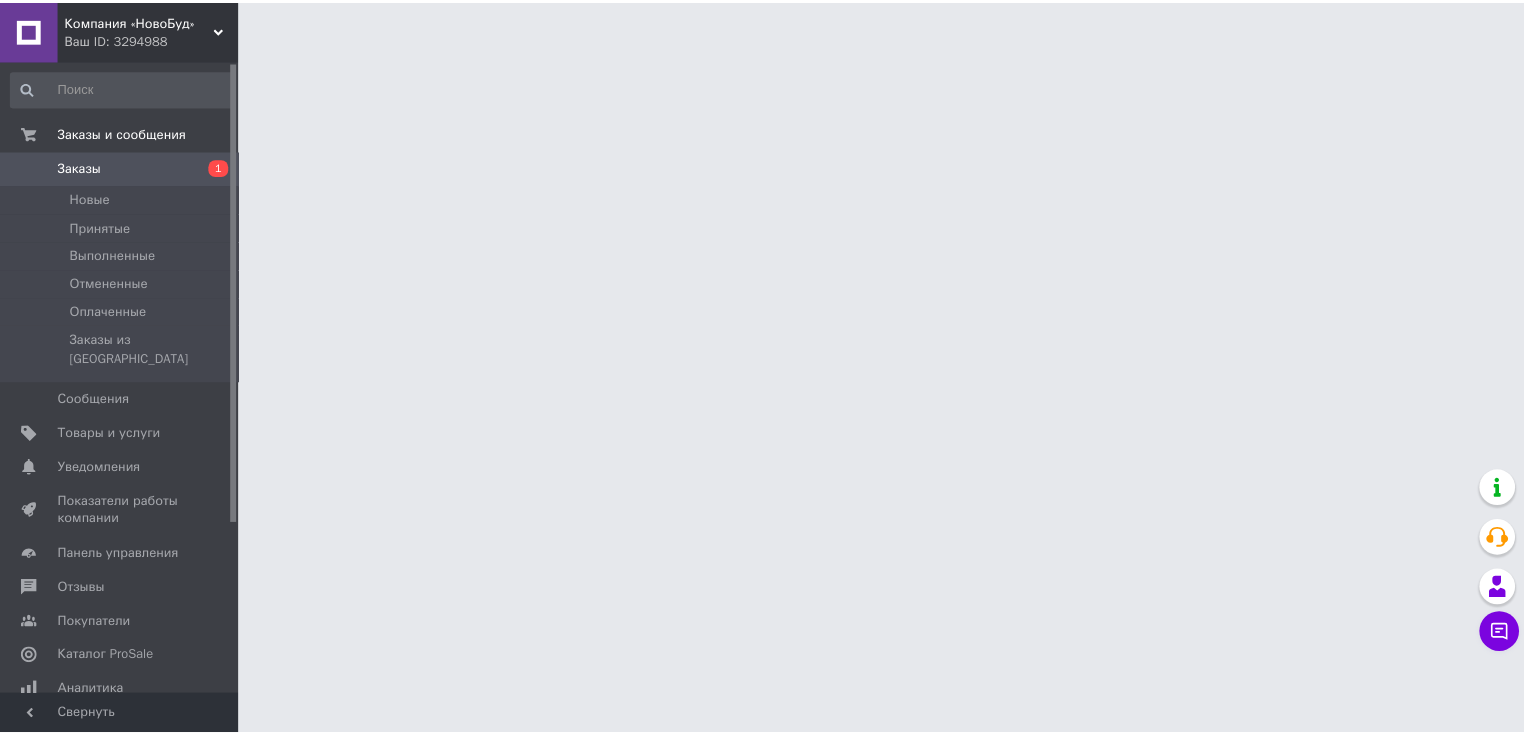 scroll, scrollTop: 0, scrollLeft: 0, axis: both 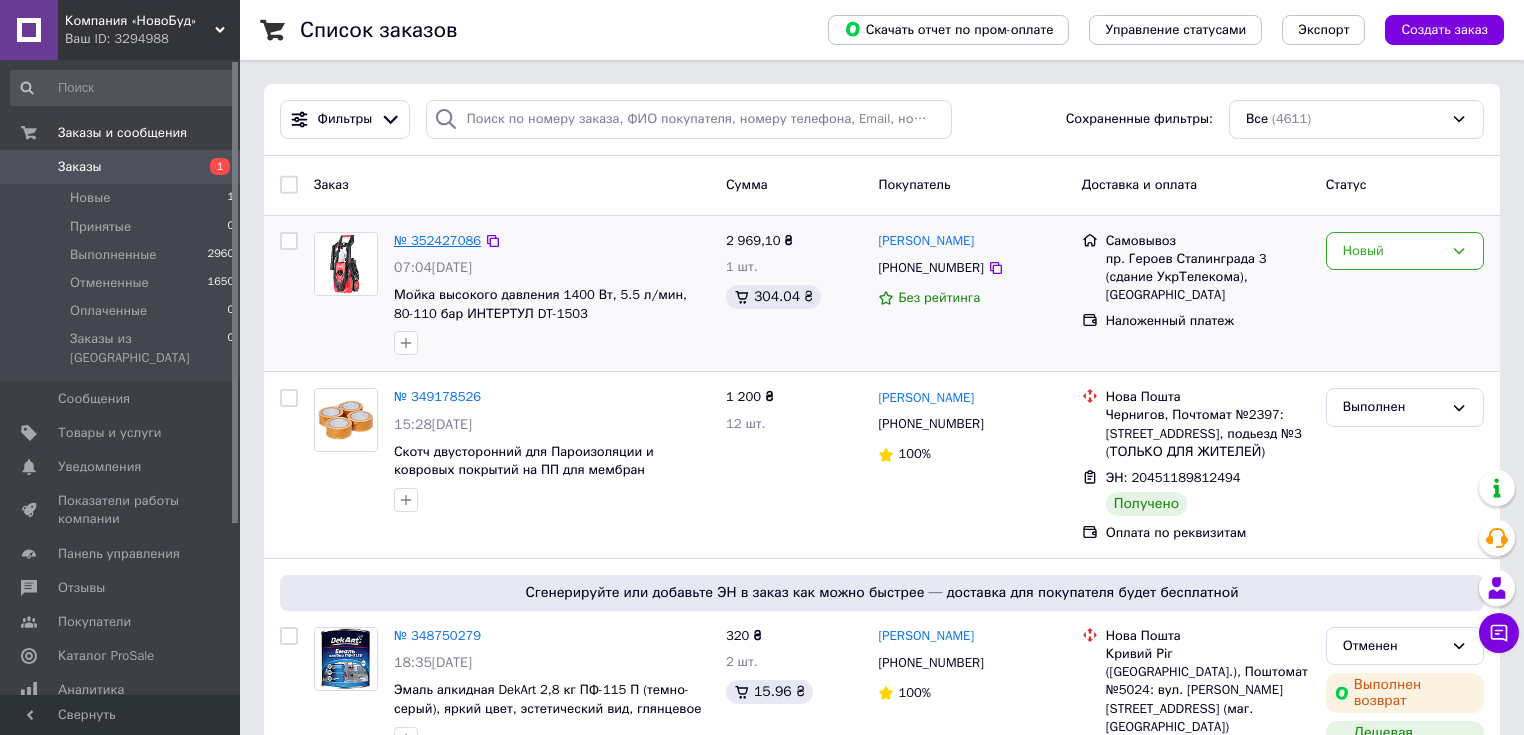 click on "№ 352427086" at bounding box center (437, 240) 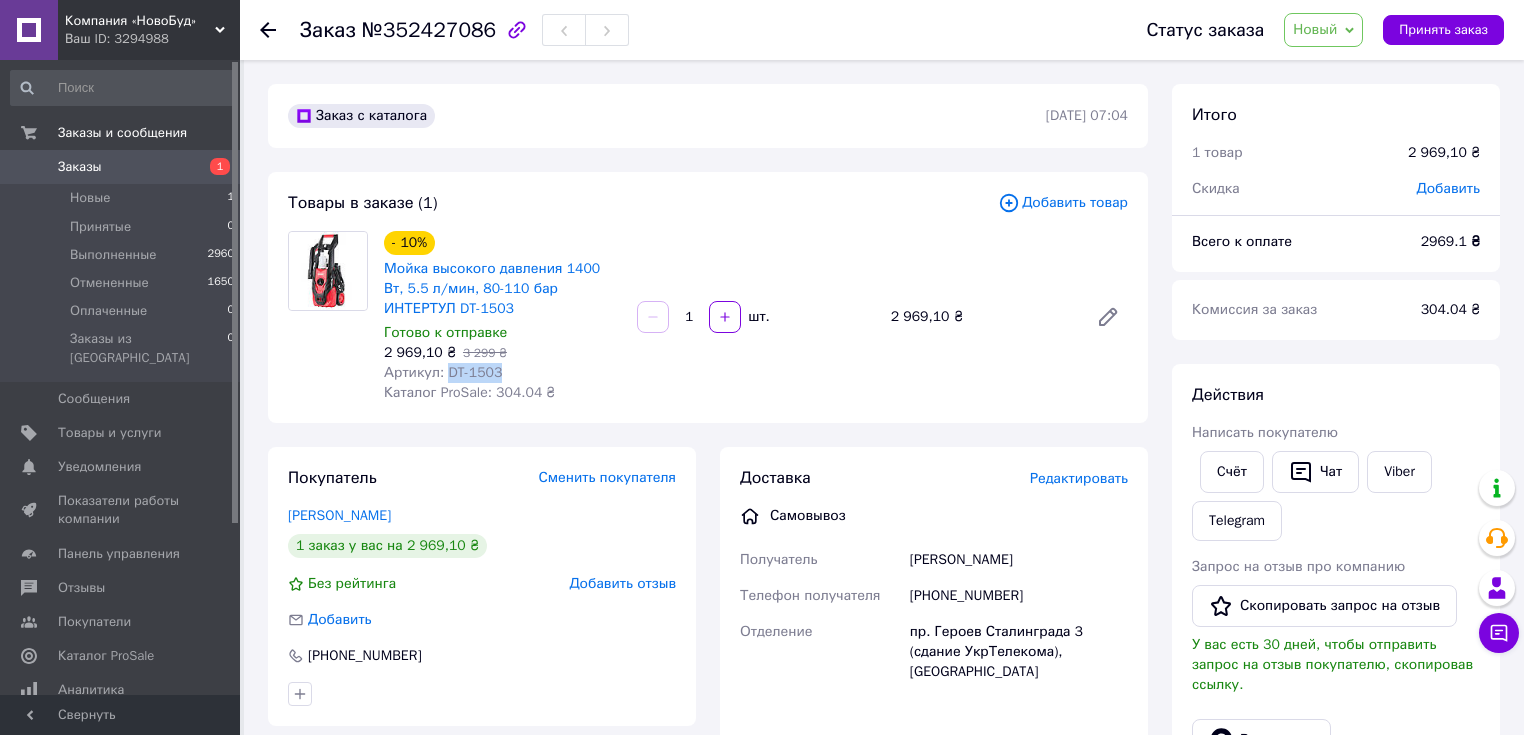 drag, startPoint x: 495, startPoint y: 374, endPoint x: 443, endPoint y: 374, distance: 52 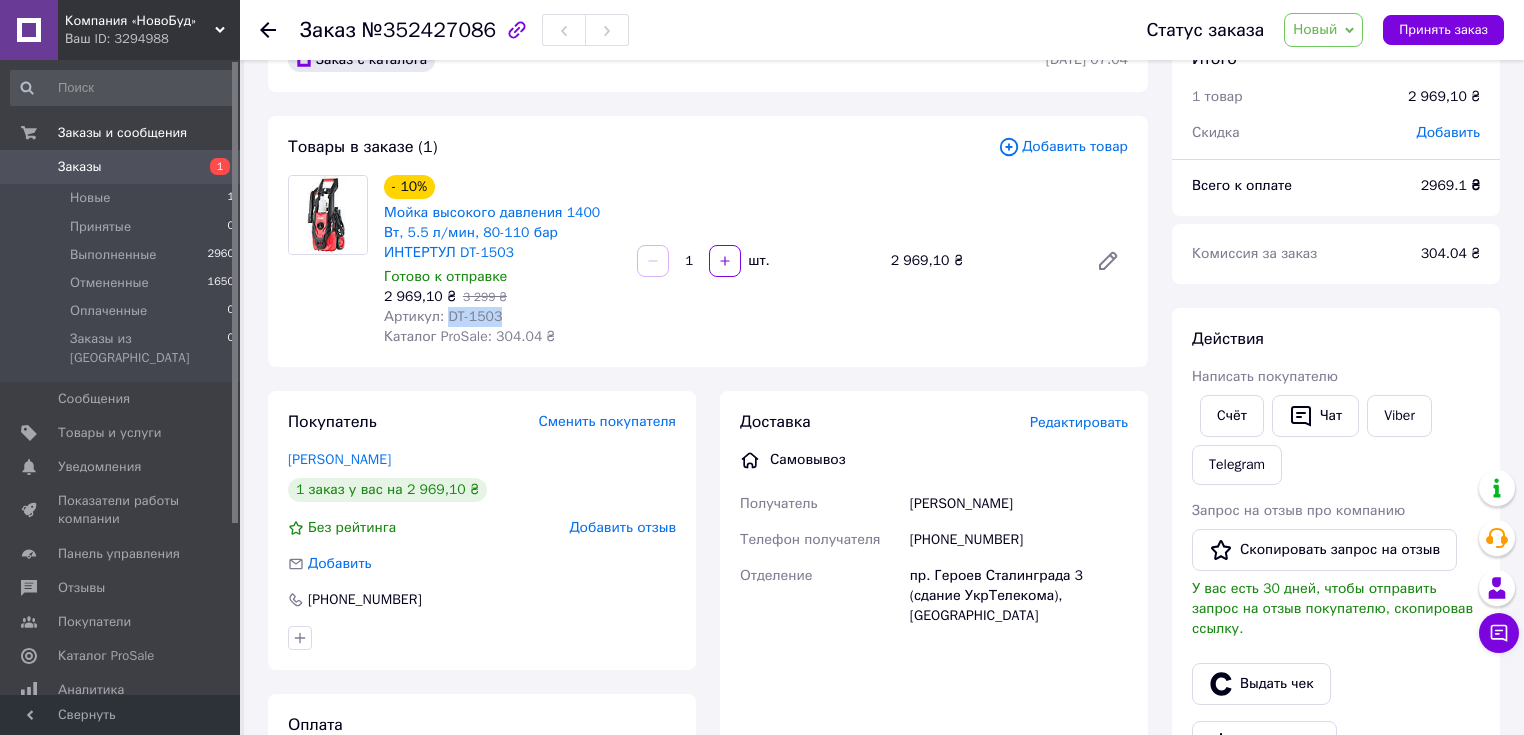 scroll, scrollTop: 0, scrollLeft: 0, axis: both 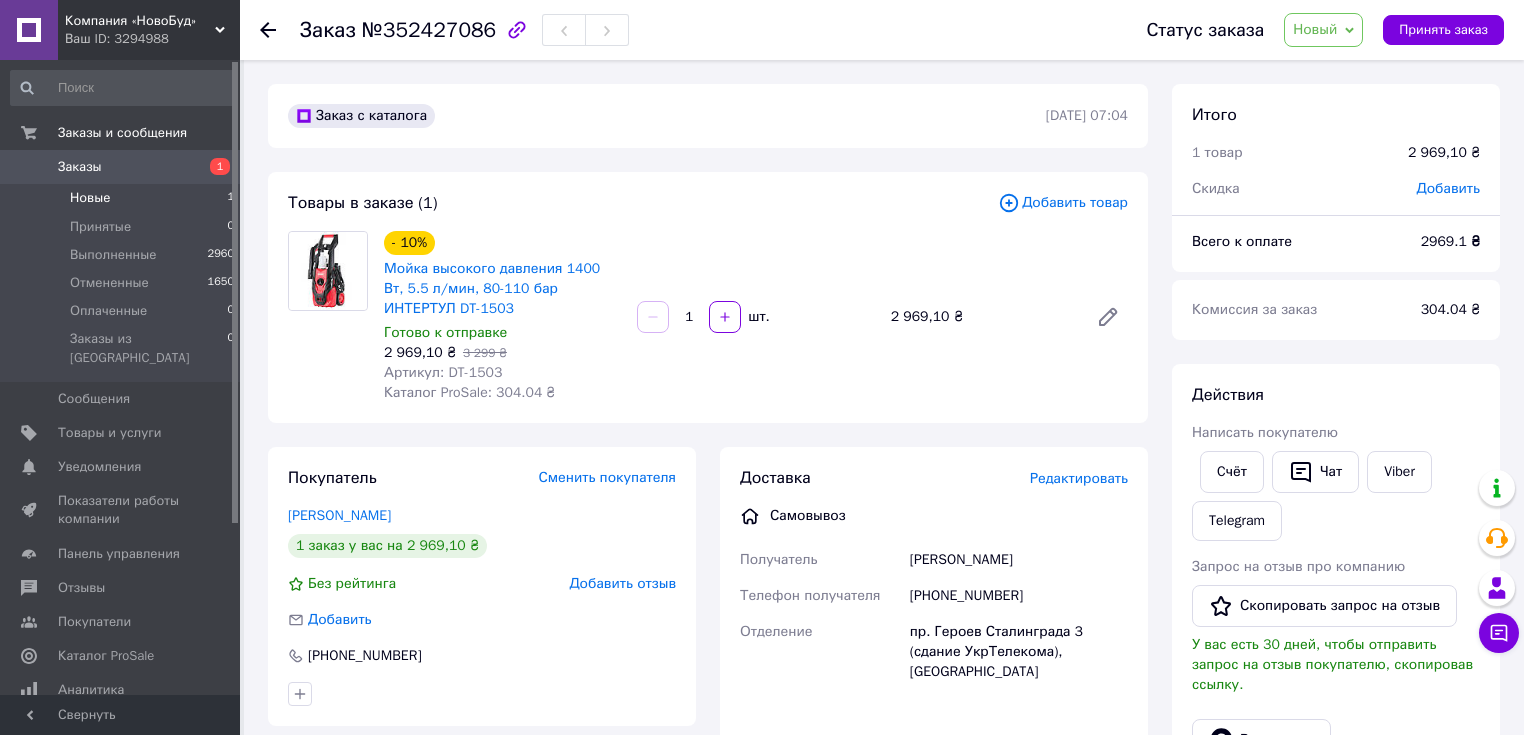 click on "Новые" at bounding box center (90, 198) 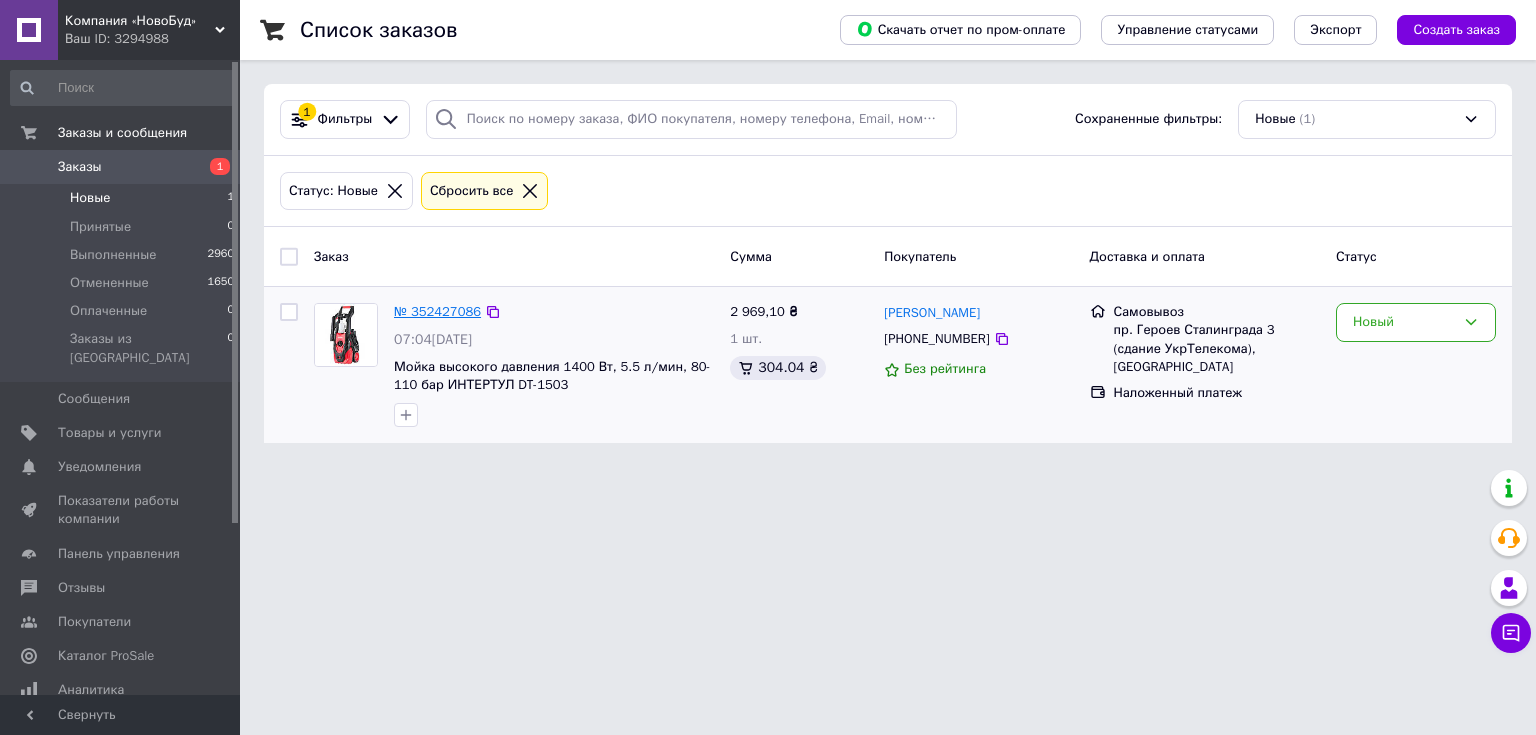 click on "№ 352427086" at bounding box center (437, 311) 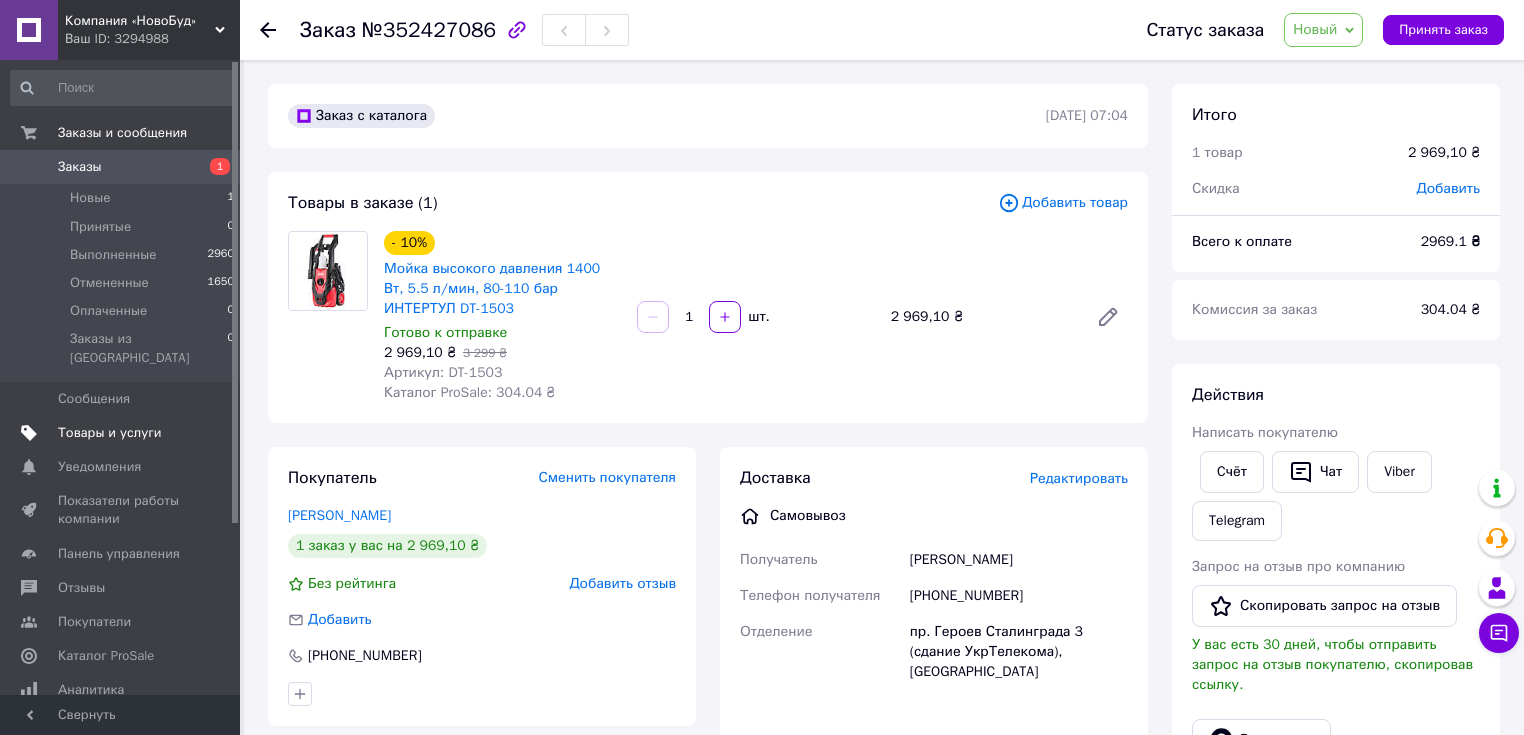 click on "Товары и услуги" at bounding box center [110, 433] 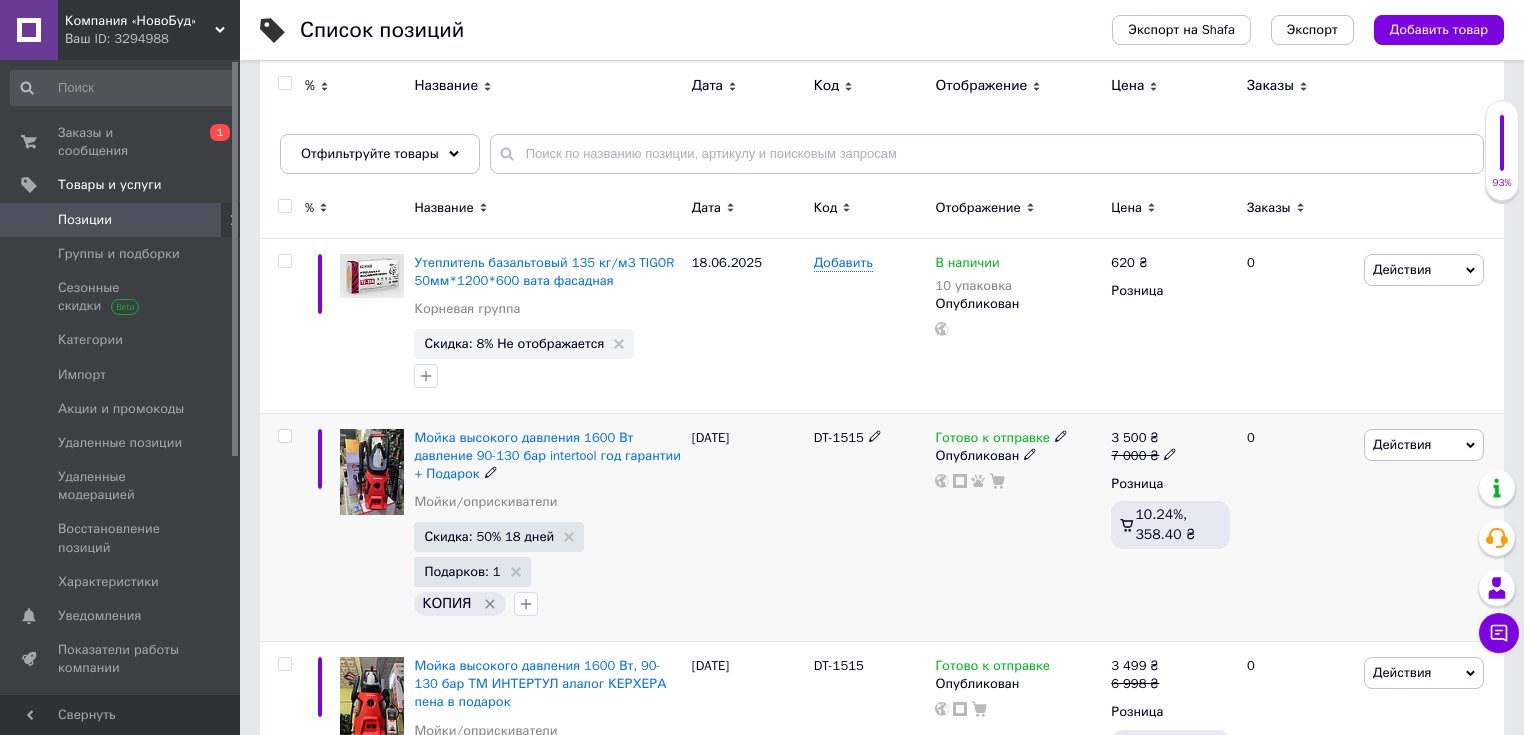 scroll, scrollTop: 0, scrollLeft: 0, axis: both 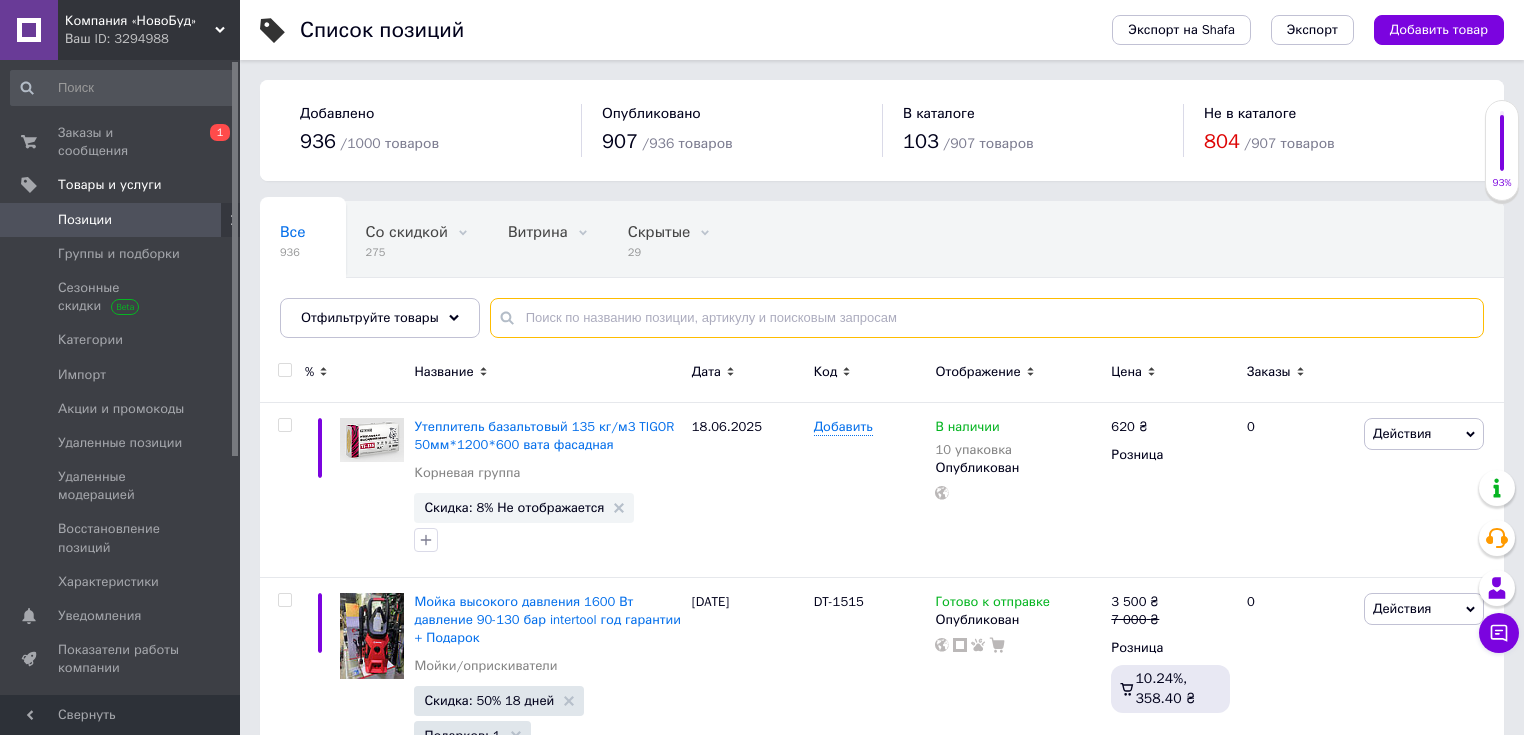 click at bounding box center (987, 318) 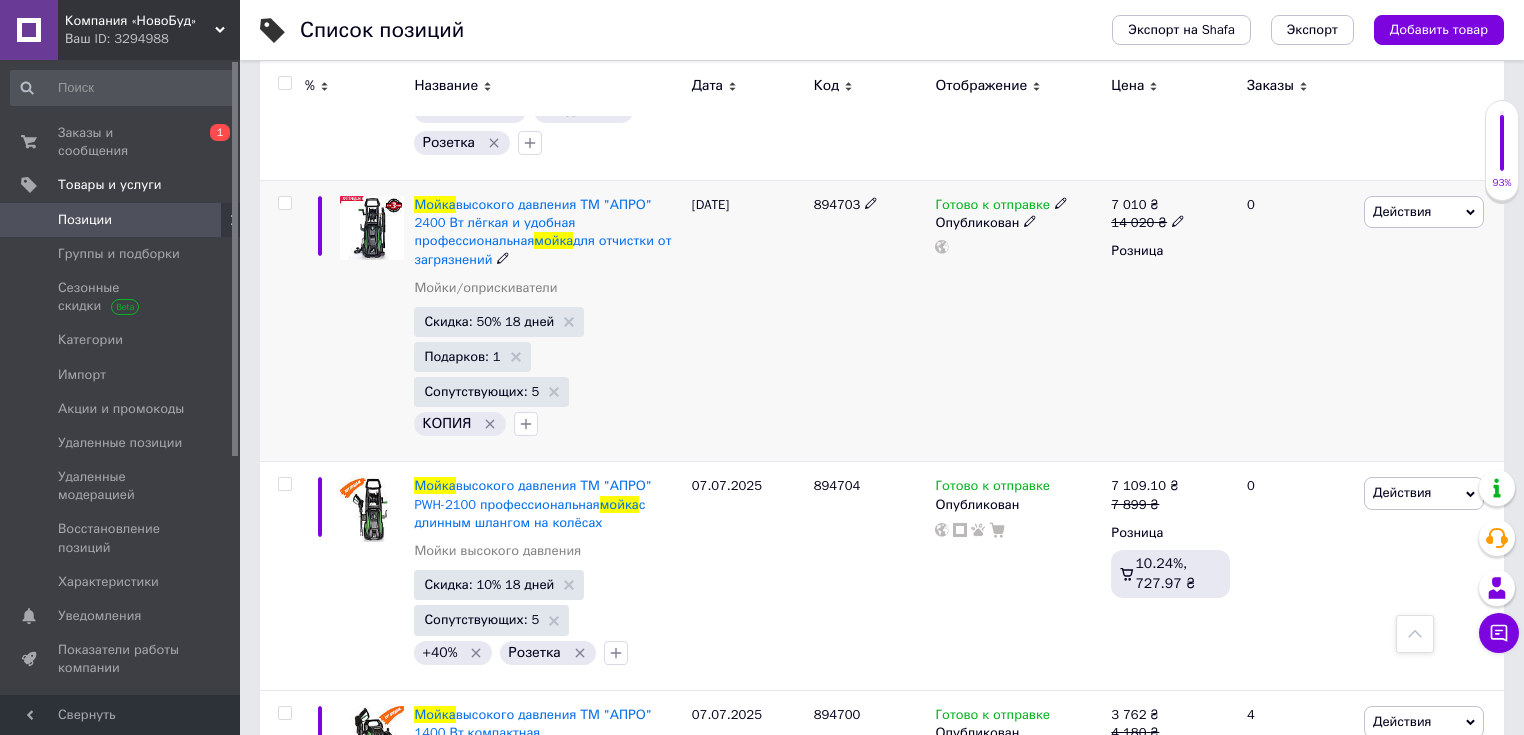 scroll, scrollTop: 2720, scrollLeft: 0, axis: vertical 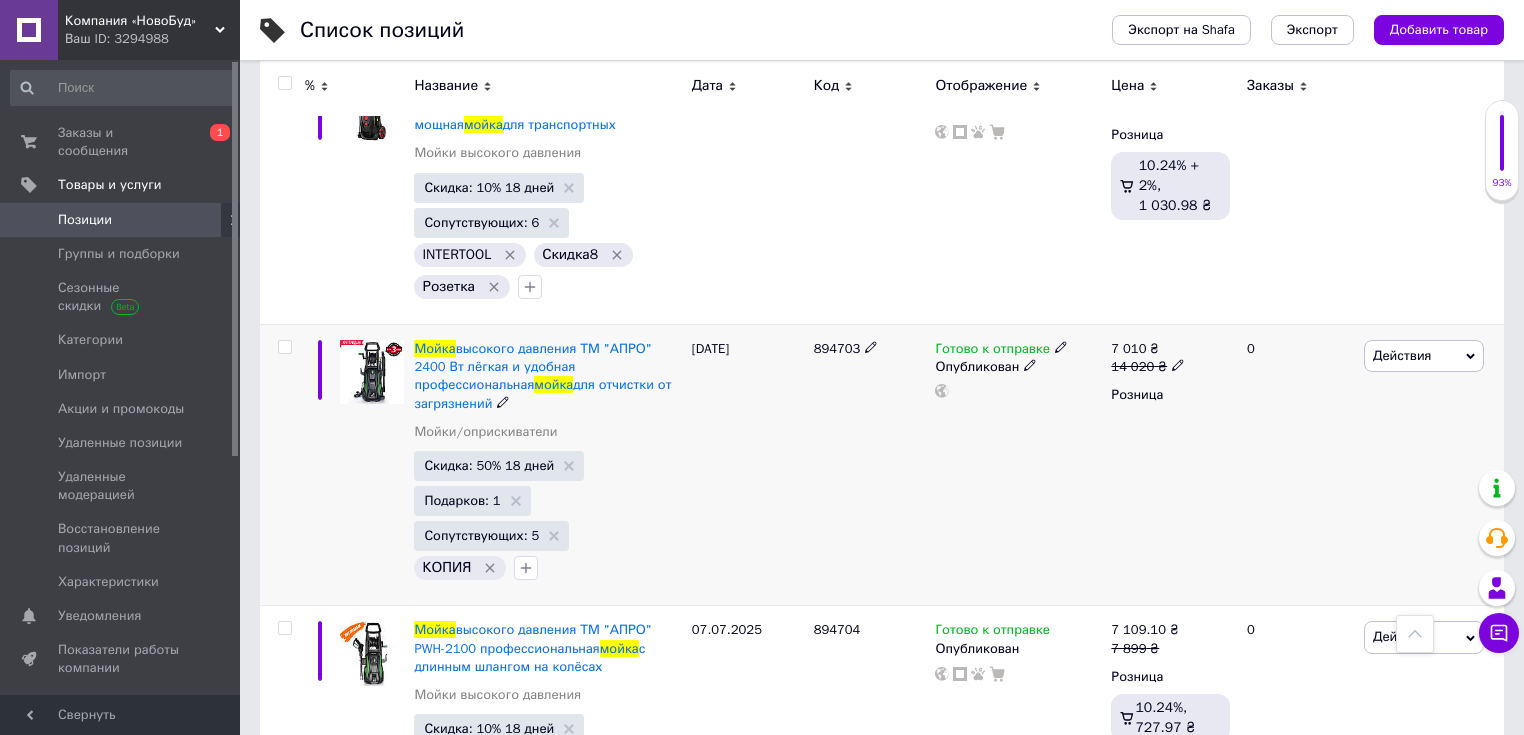 type on "мойка" 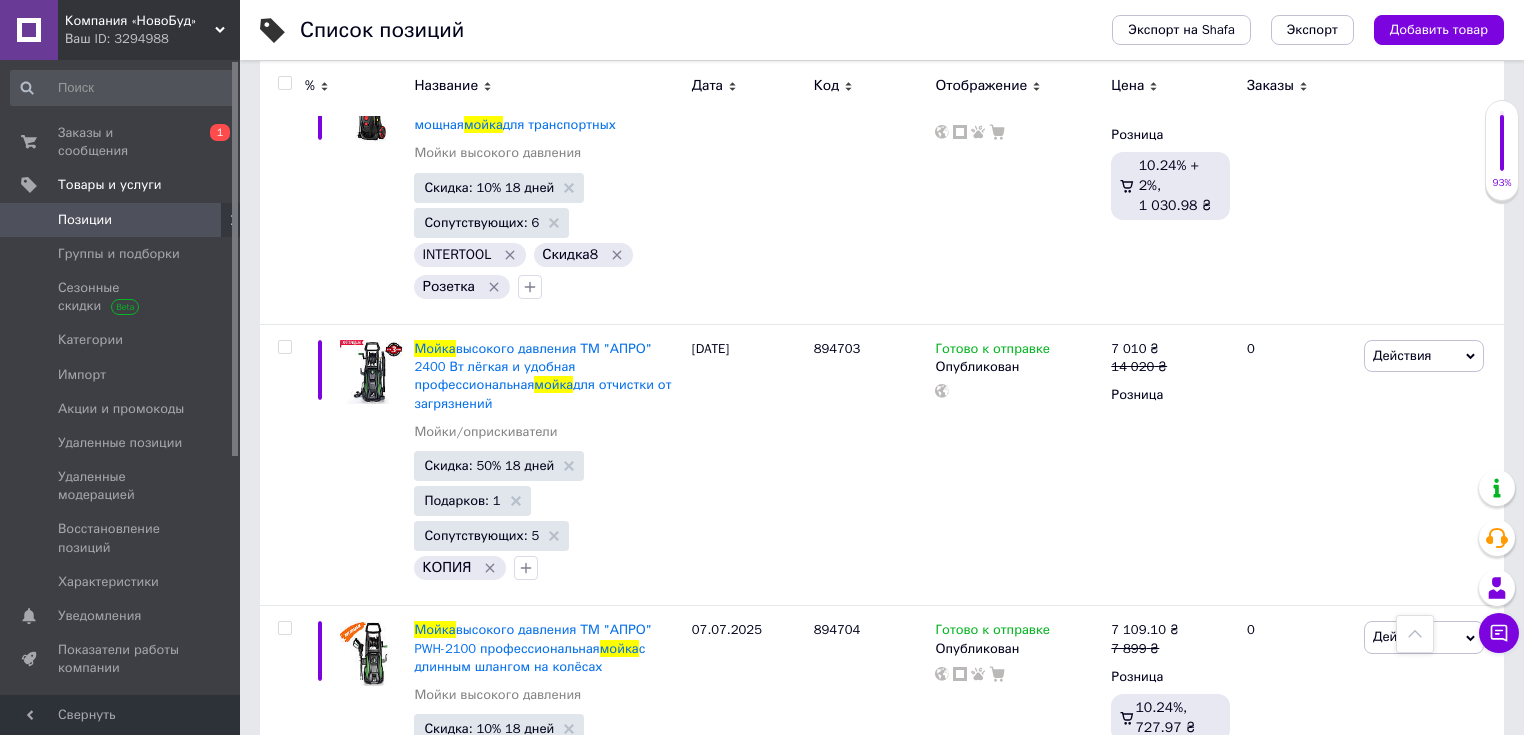 click on "Компания «НовоБуд»" at bounding box center [140, 21] 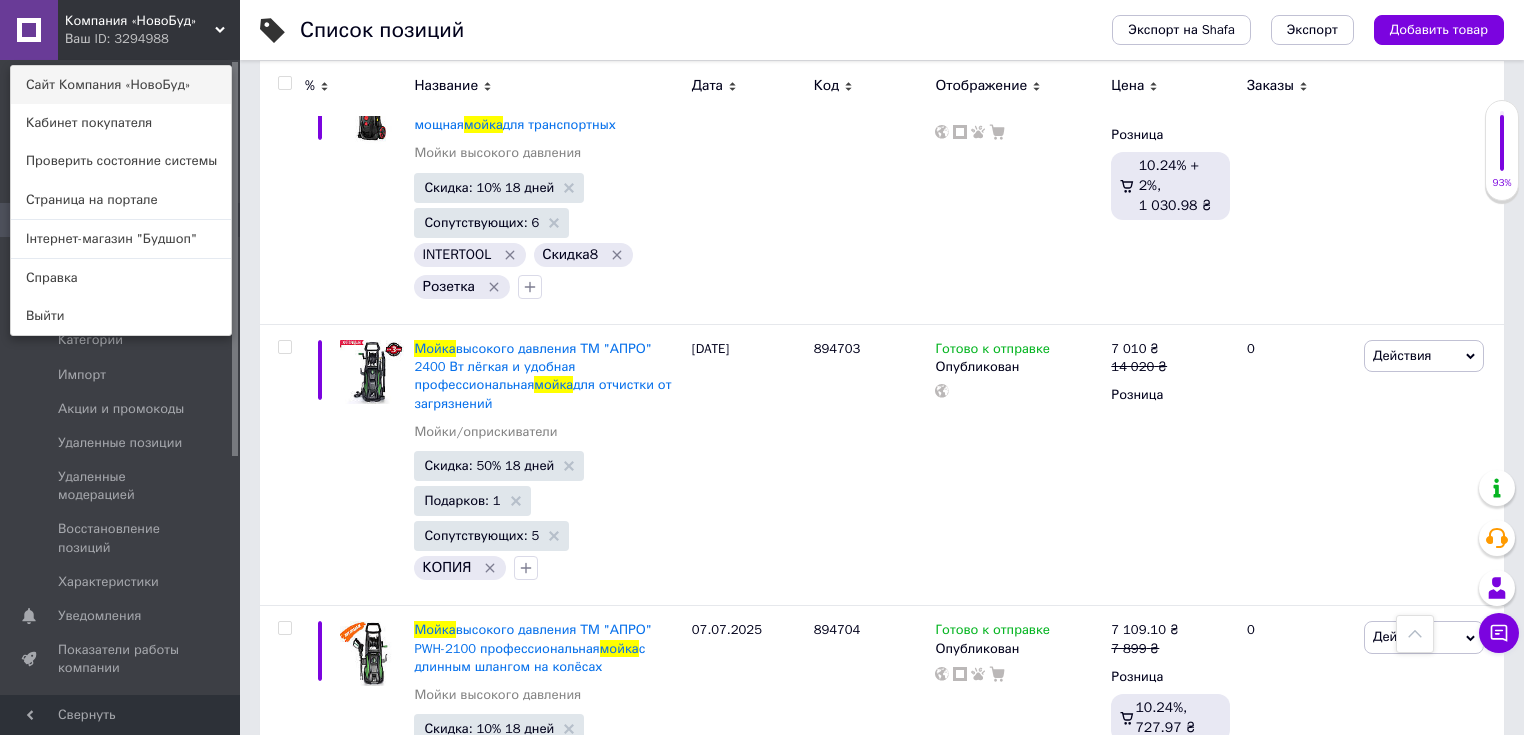 click on "Сайт Компания «НовоБуд»" at bounding box center (121, 85) 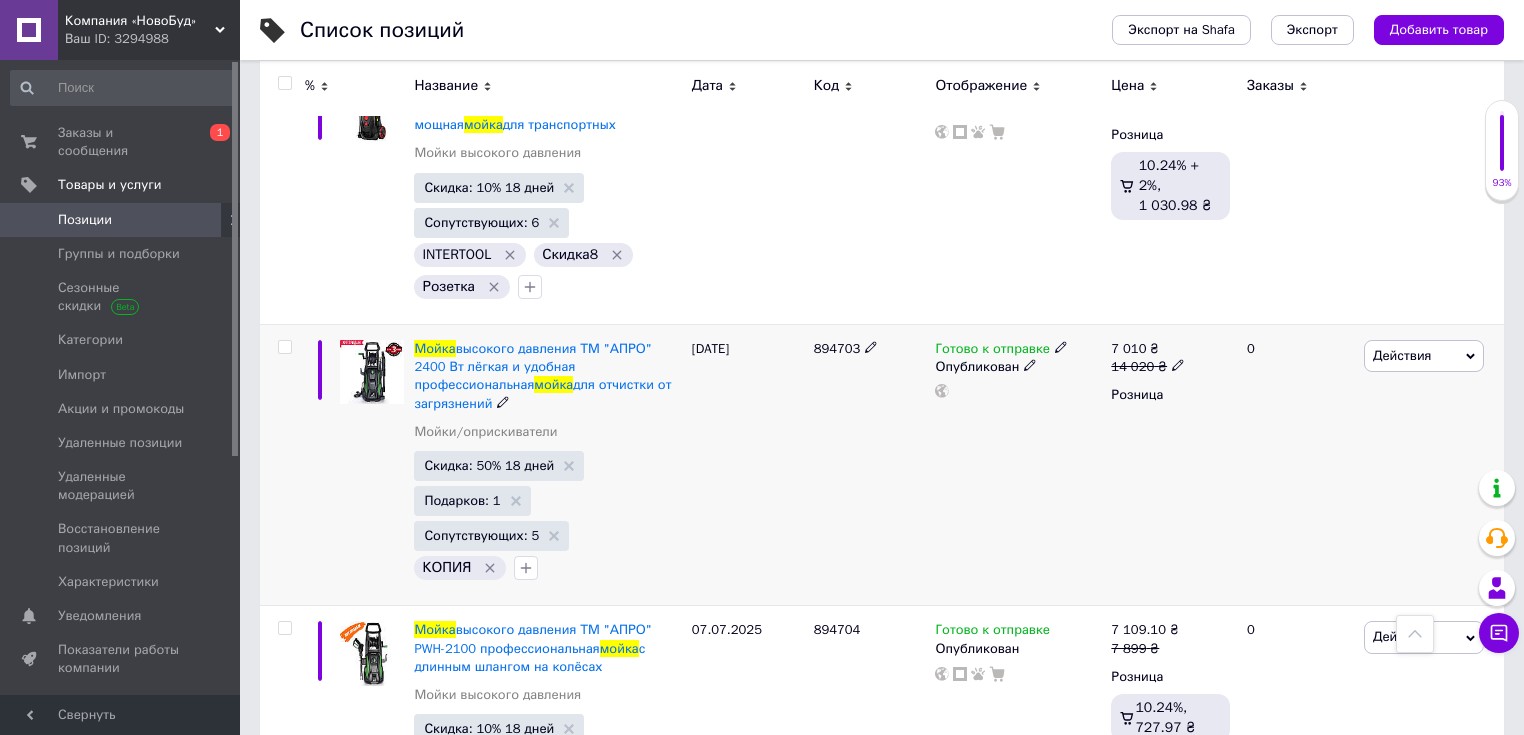 drag, startPoint x: 801, startPoint y: 272, endPoint x: 860, endPoint y: 272, distance: 59 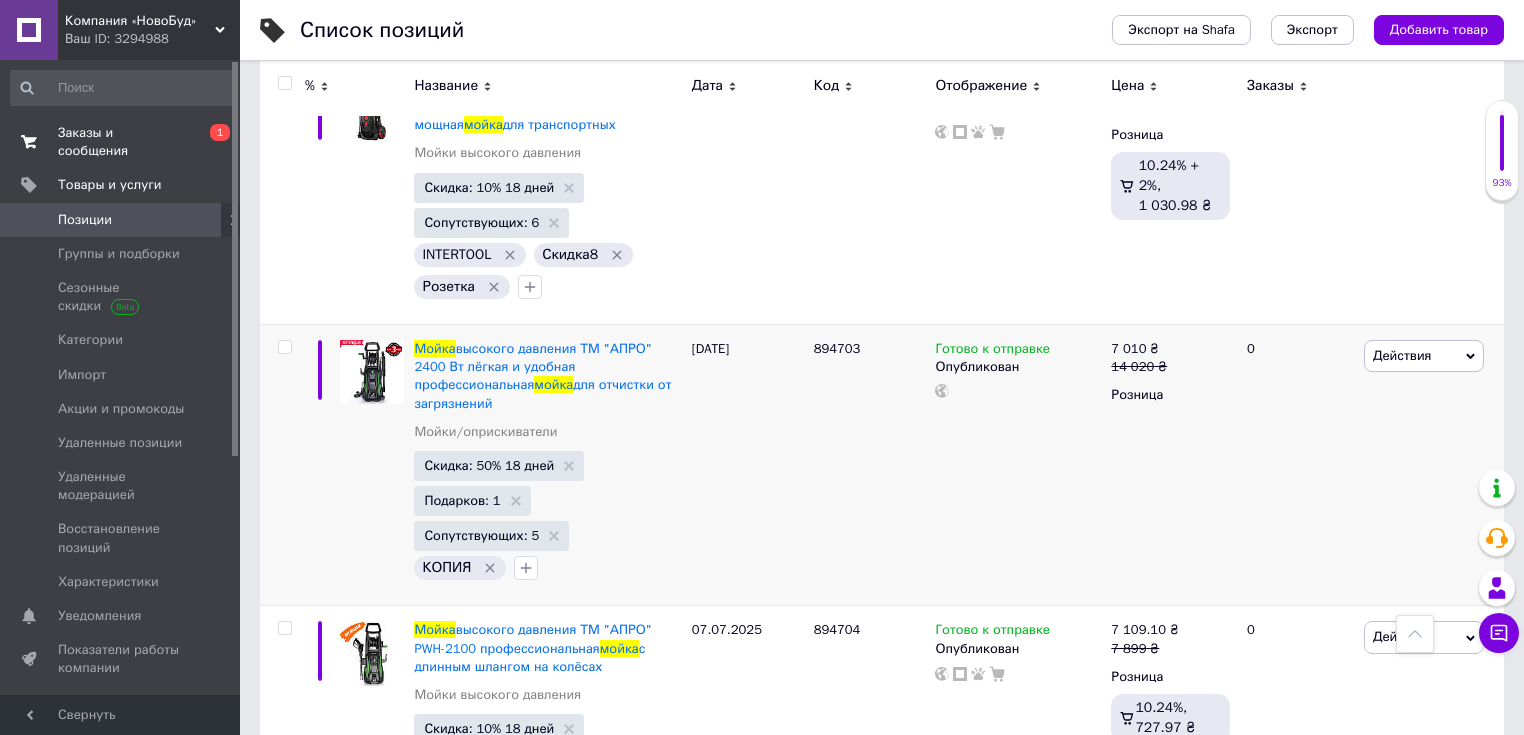 click on "Заказы и сообщения 0 1" at bounding box center (123, 142) 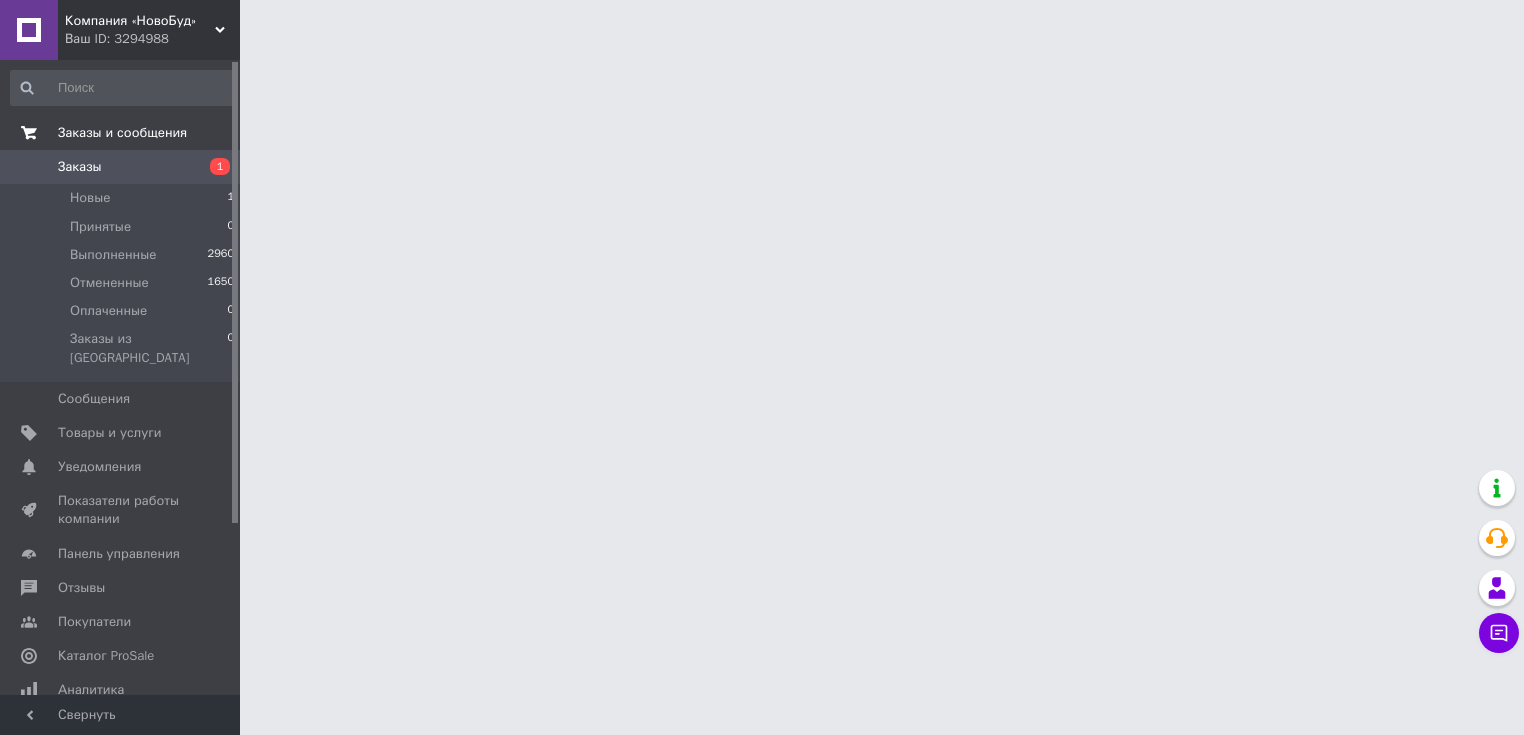 scroll, scrollTop: 0, scrollLeft: 0, axis: both 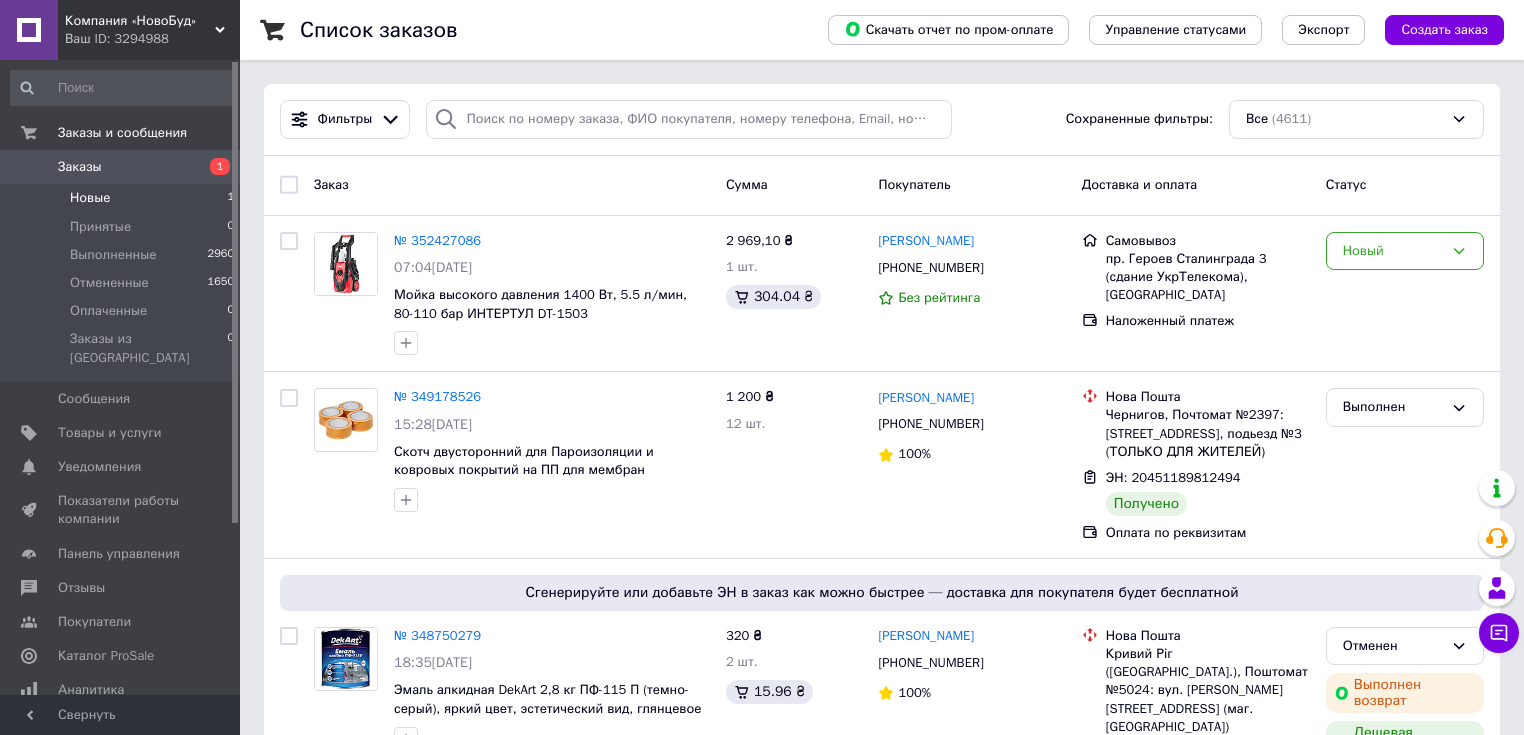 click on "Новые" at bounding box center (90, 198) 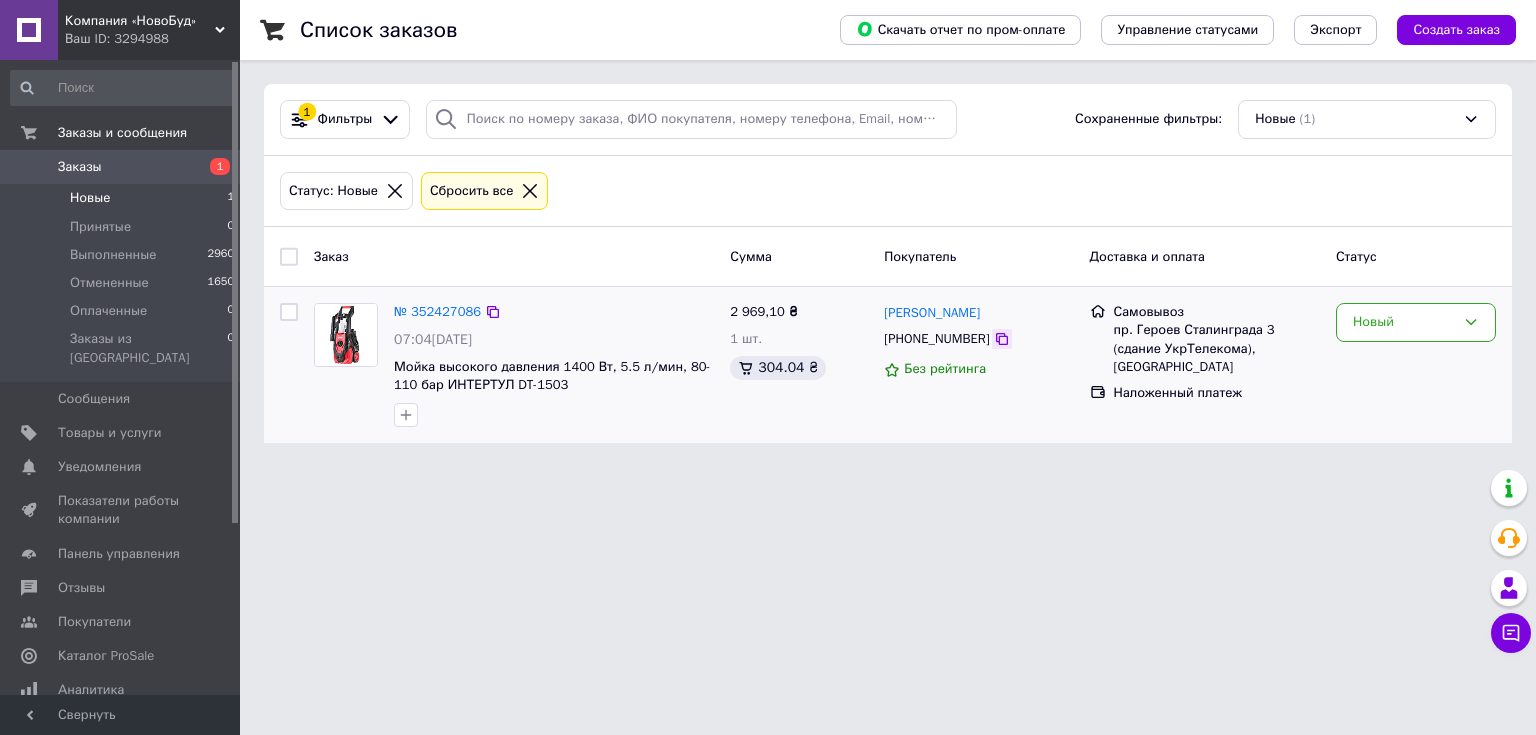 click 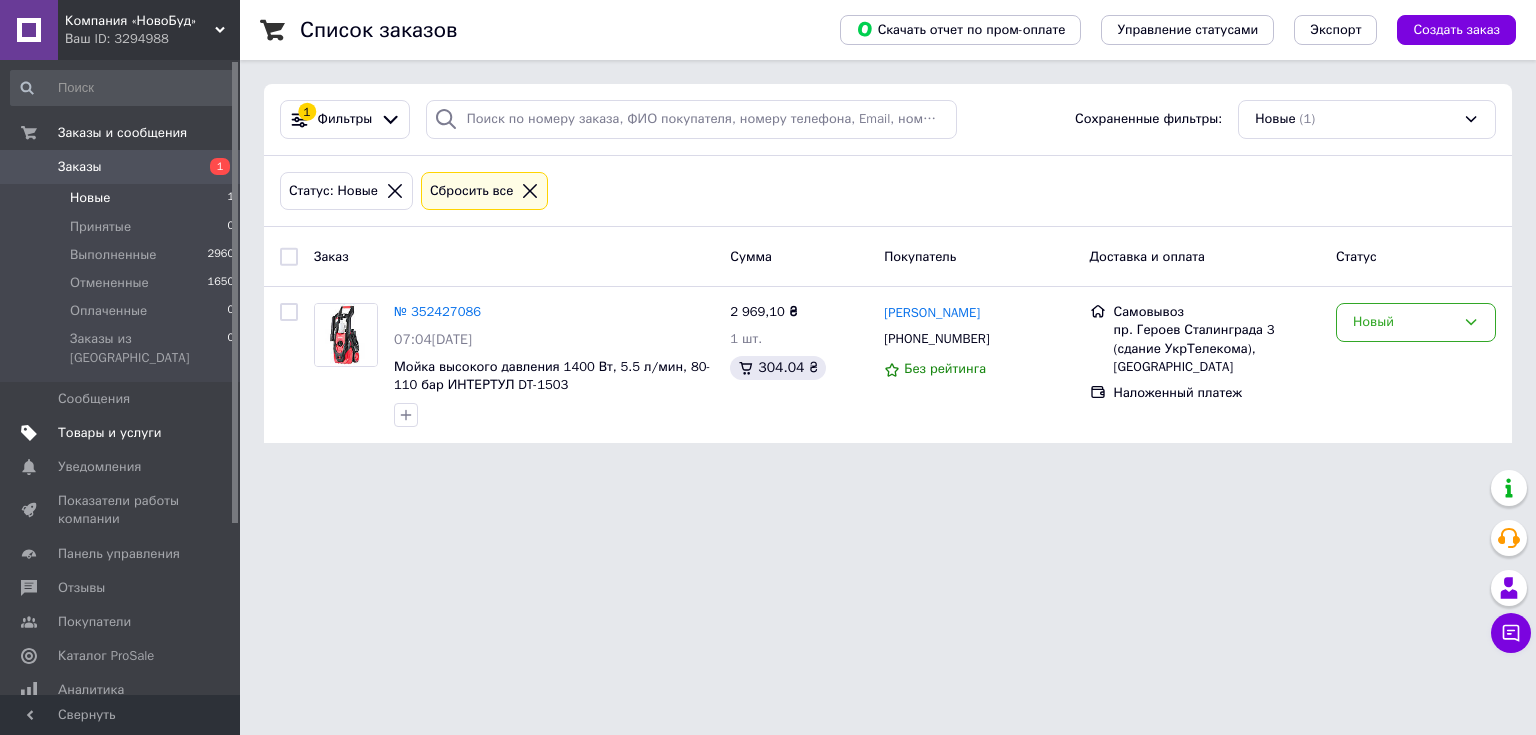 click on "Товары и услуги" at bounding box center [110, 433] 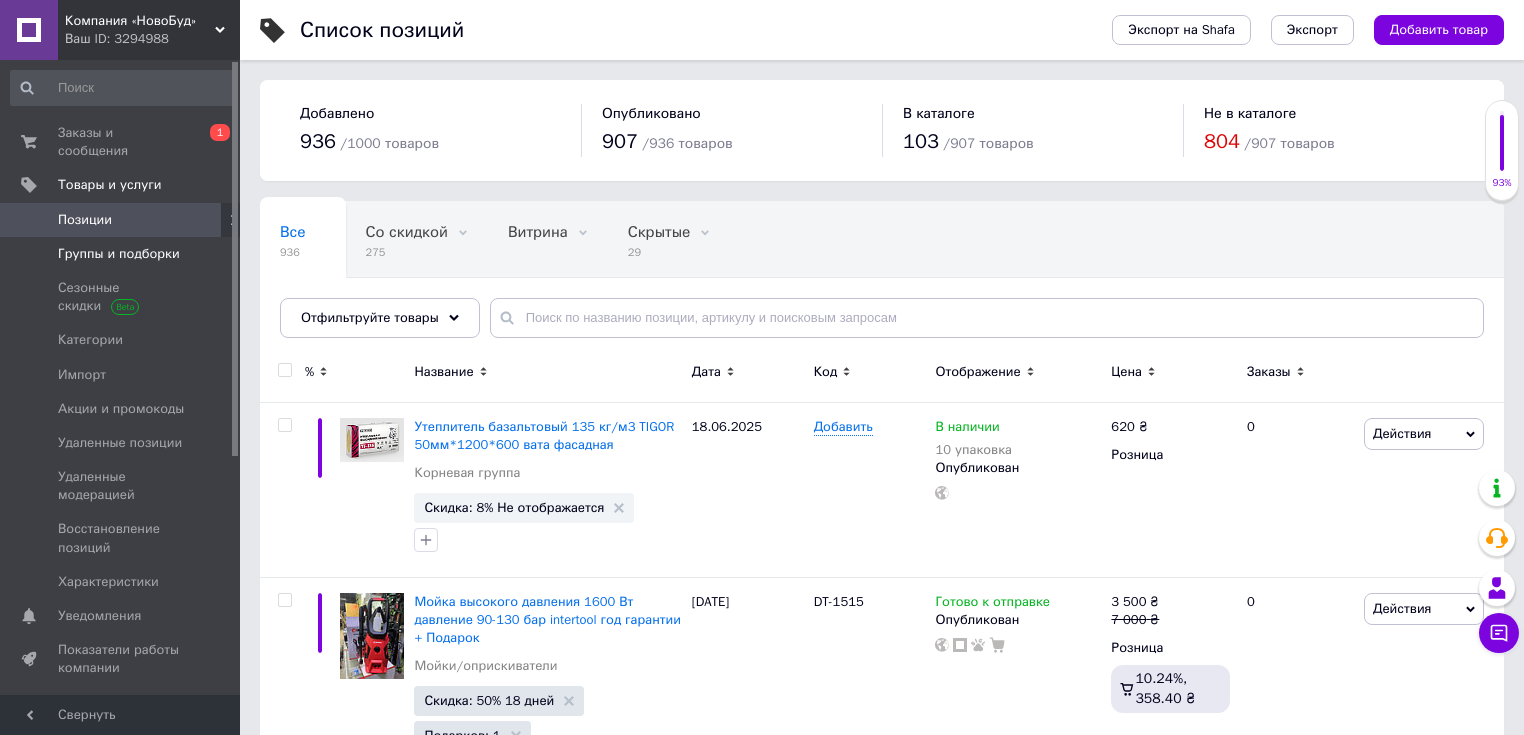 click on "Группы и подборки" at bounding box center (119, 254) 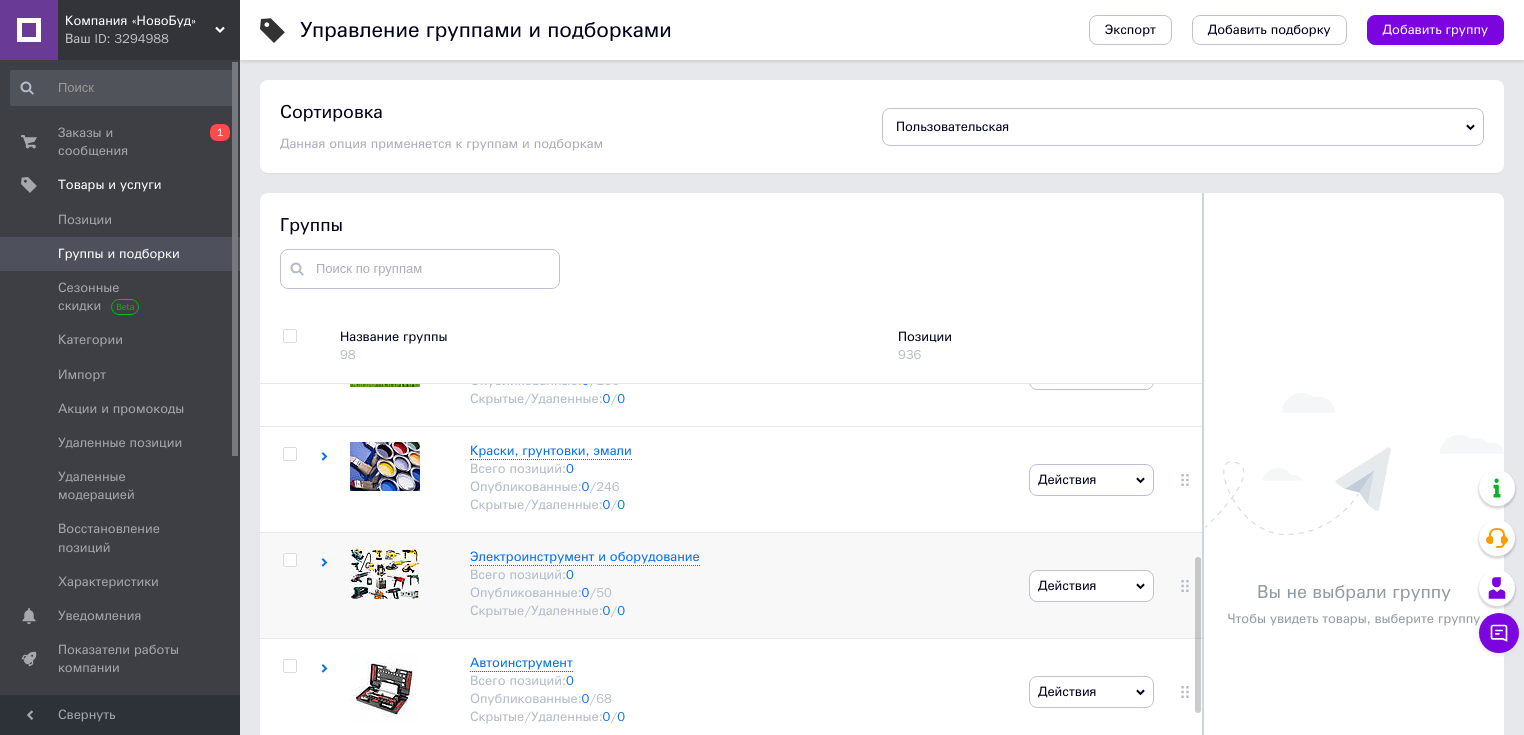 scroll, scrollTop: 420, scrollLeft: 0, axis: vertical 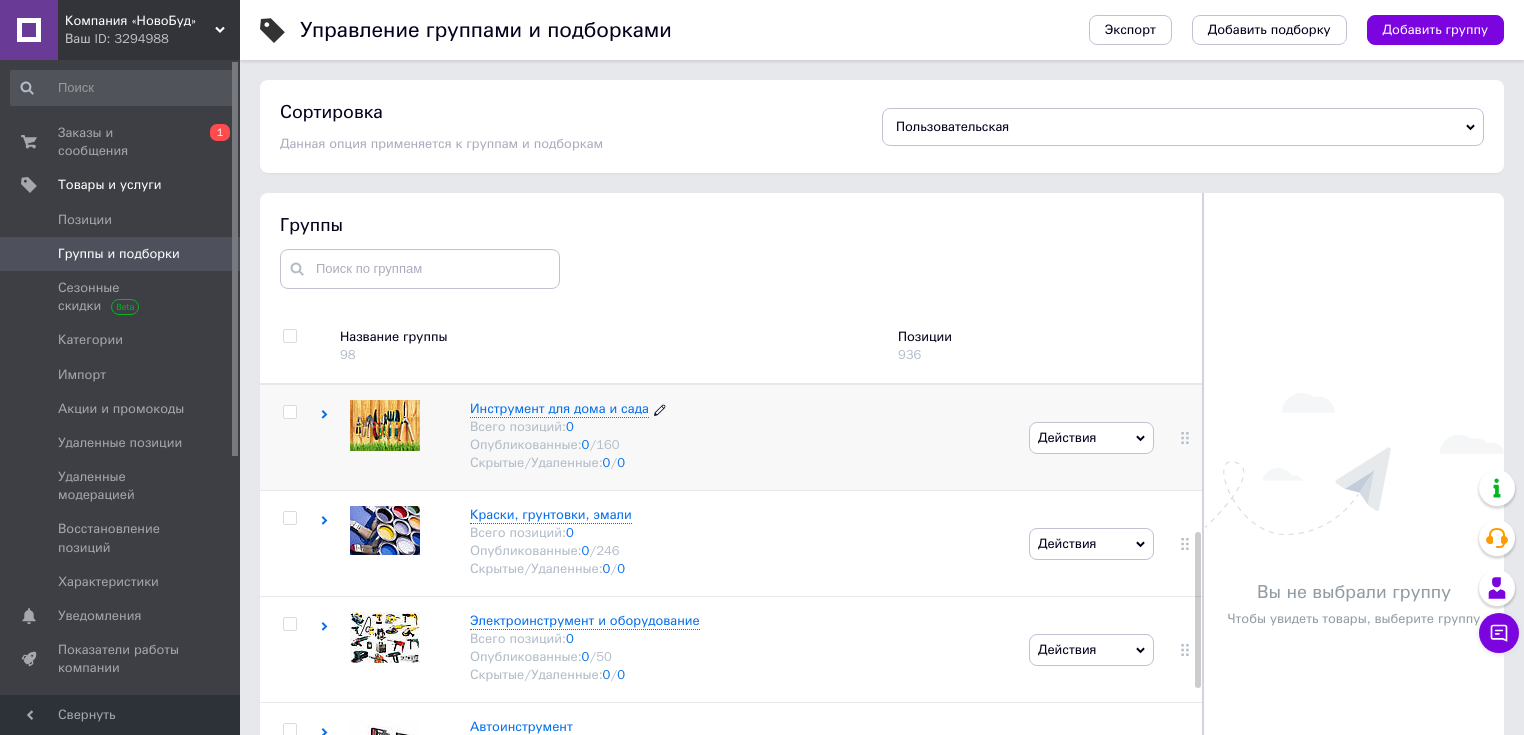 click on "Инструмент для дома и сада Всего позиций:  0 Опубликованные:  0  /  160 Скрытые/Удаленные:  0  /  0" at bounding box center (558, 436) 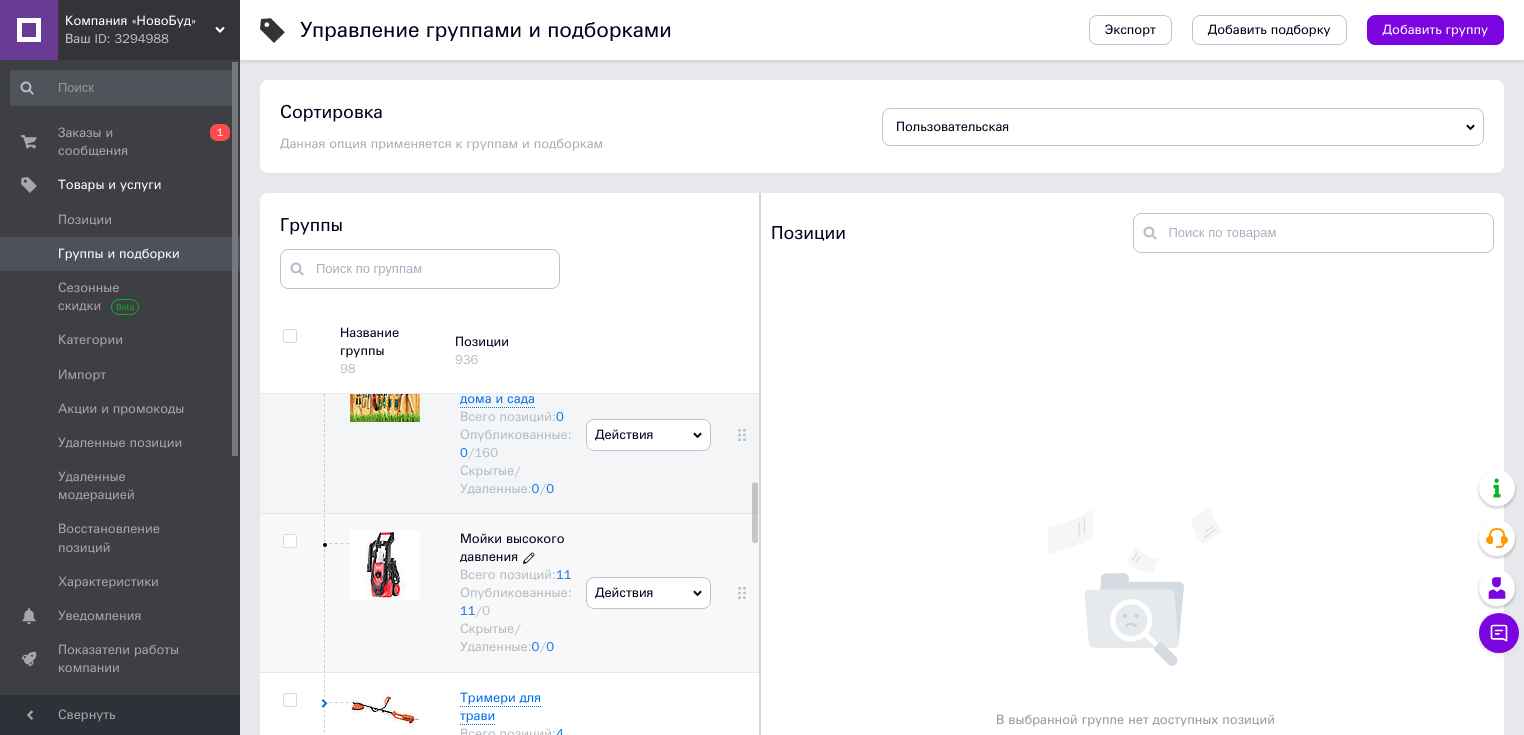 scroll, scrollTop: 686, scrollLeft: 0, axis: vertical 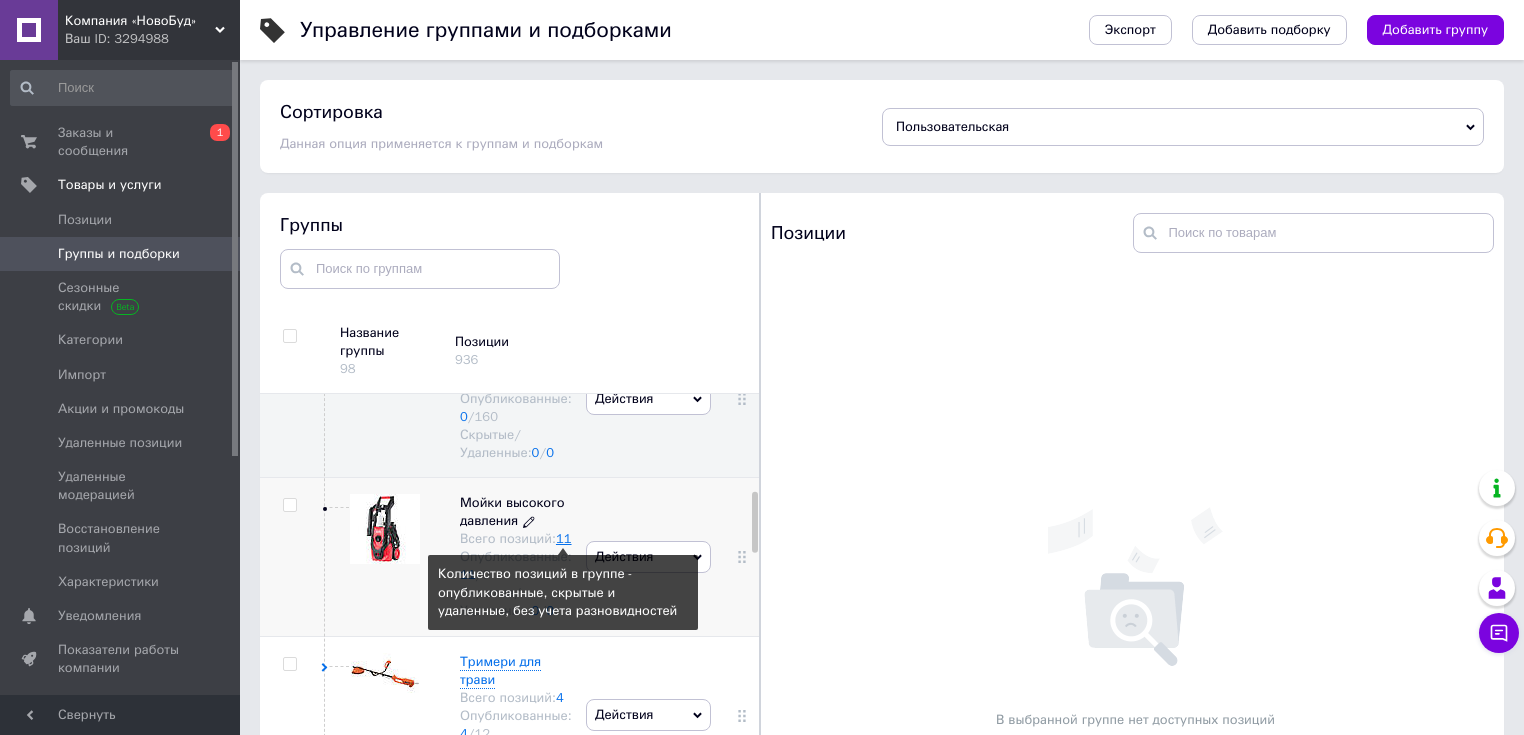 click on "11" at bounding box center [564, 538] 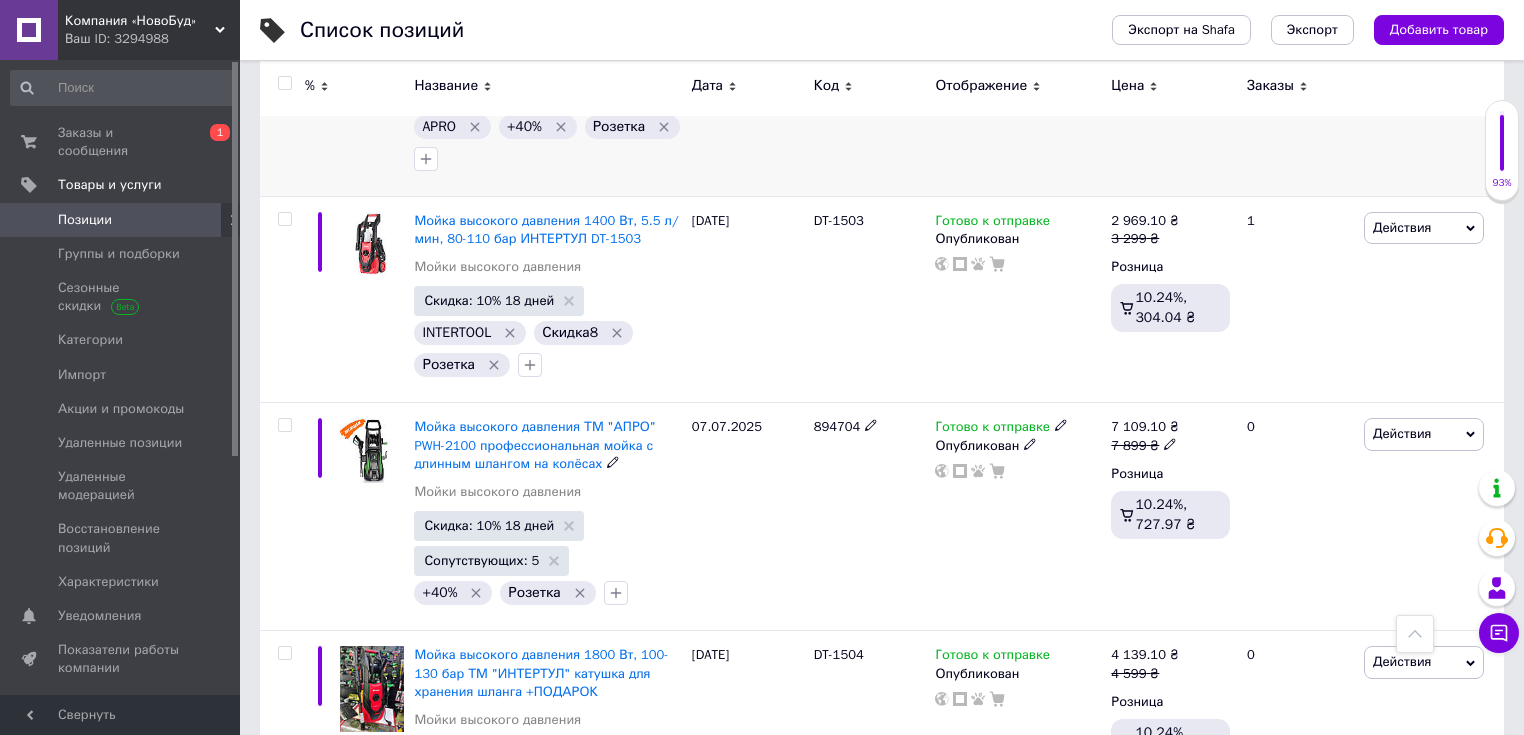 scroll, scrollTop: 560, scrollLeft: 0, axis: vertical 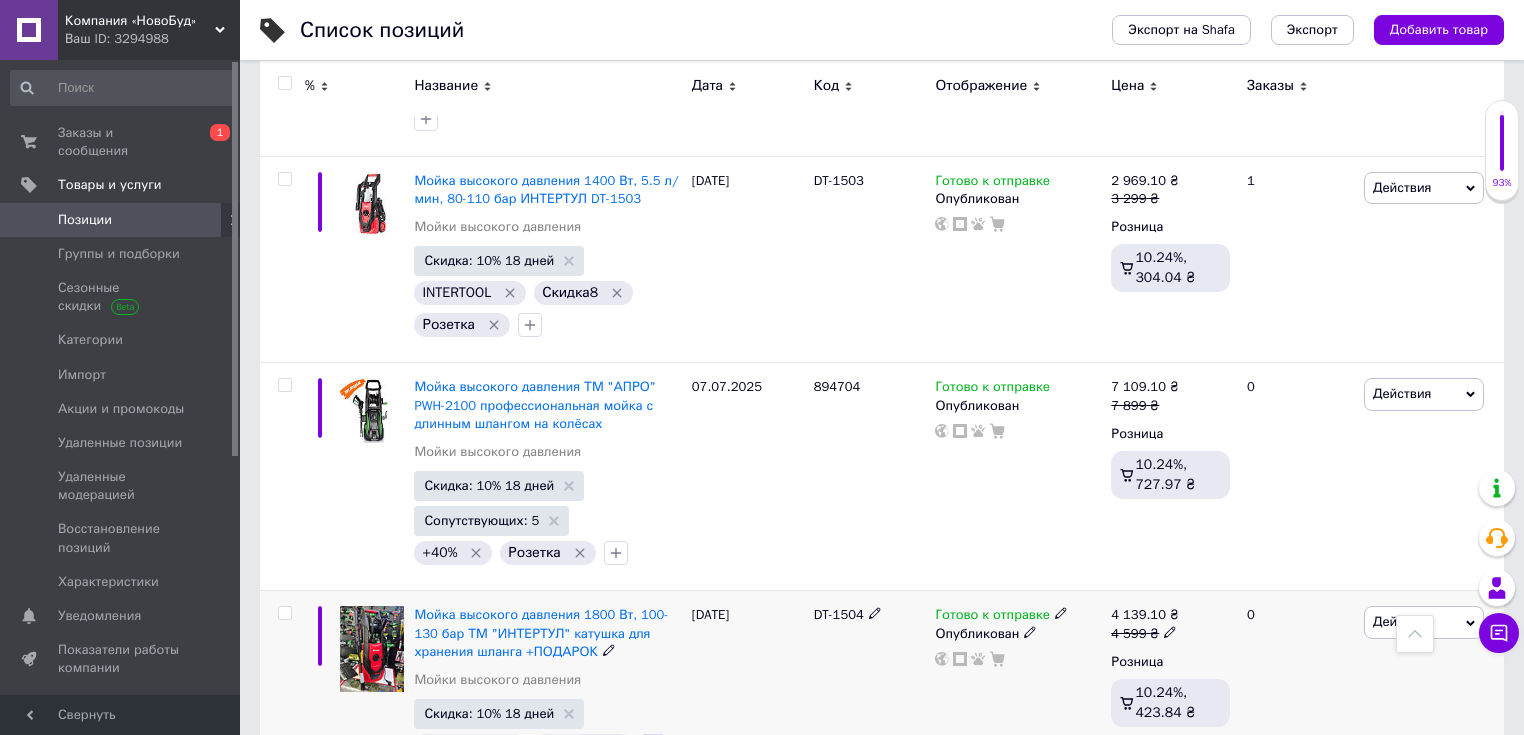 drag, startPoint x: 796, startPoint y: 600, endPoint x: 870, endPoint y: 600, distance: 74 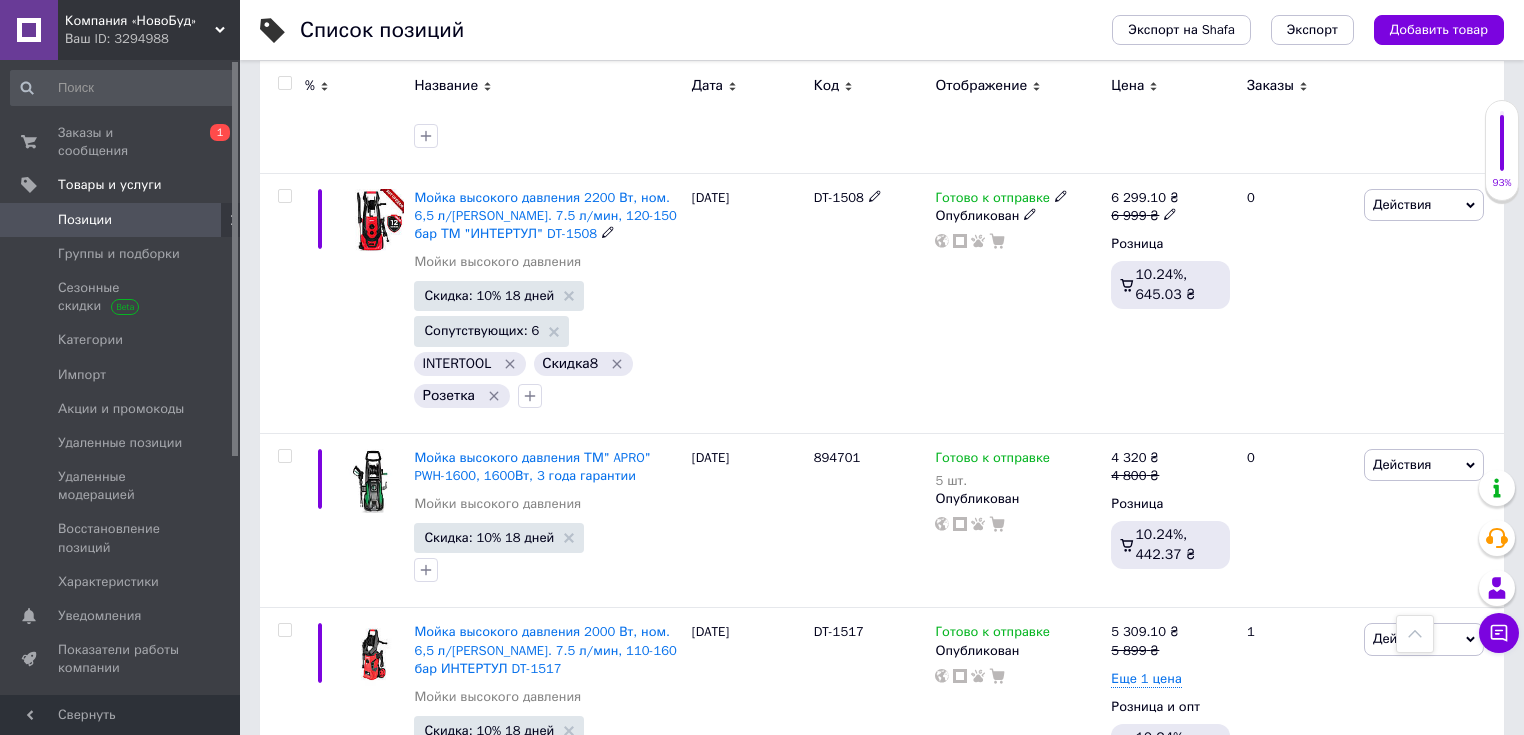 scroll, scrollTop: 1440, scrollLeft: 0, axis: vertical 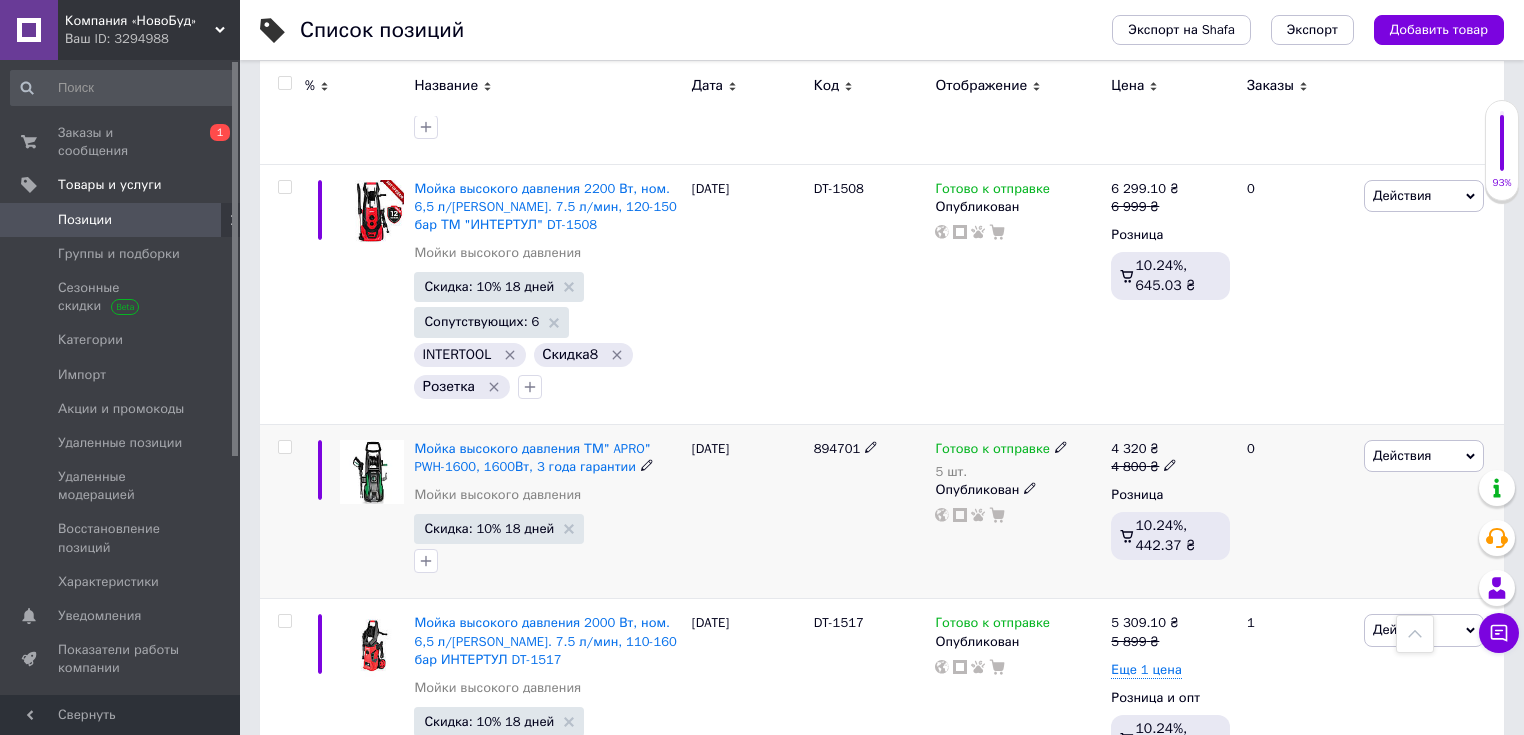 drag, startPoint x: 789, startPoint y: 427, endPoint x: 856, endPoint y: 434, distance: 67.36468 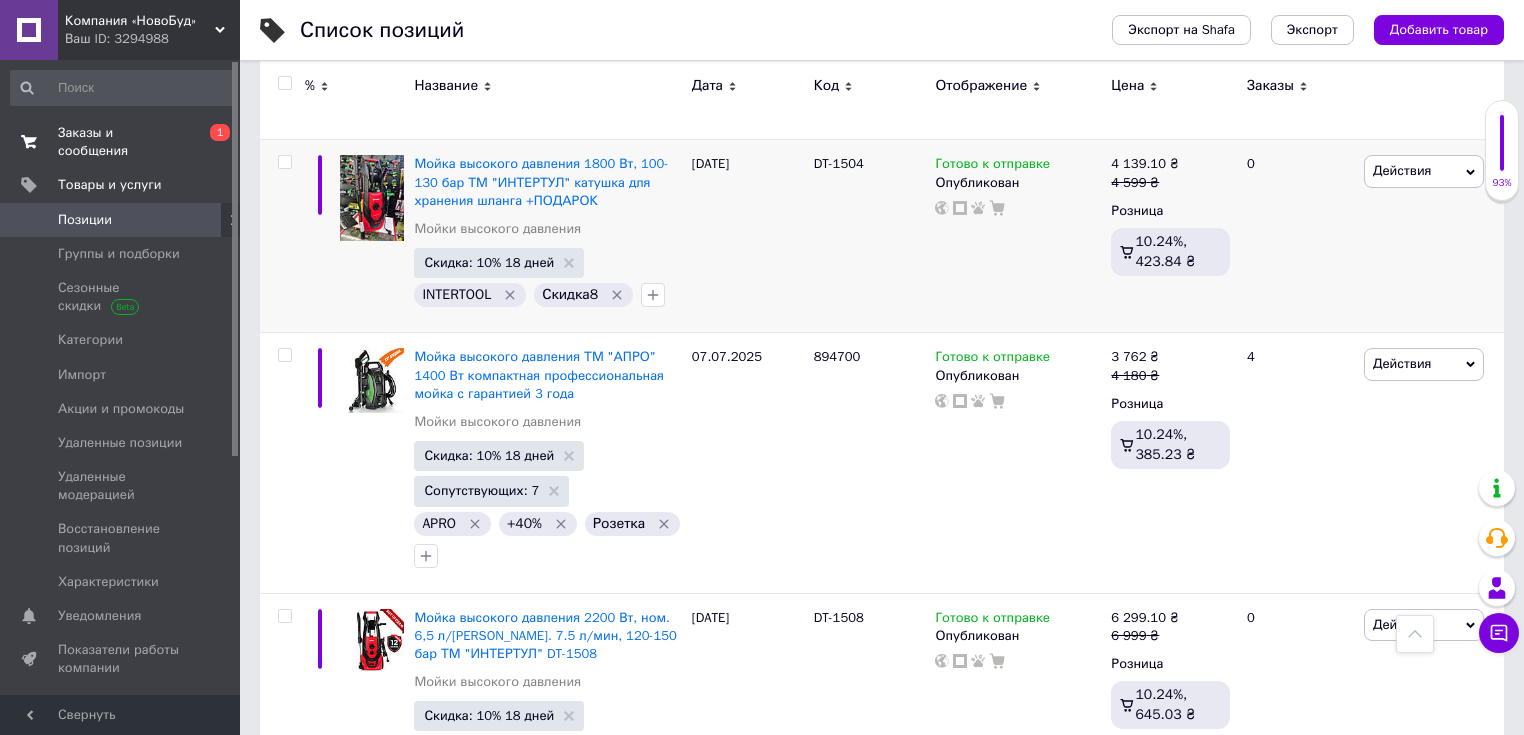 scroll, scrollTop: 960, scrollLeft: 0, axis: vertical 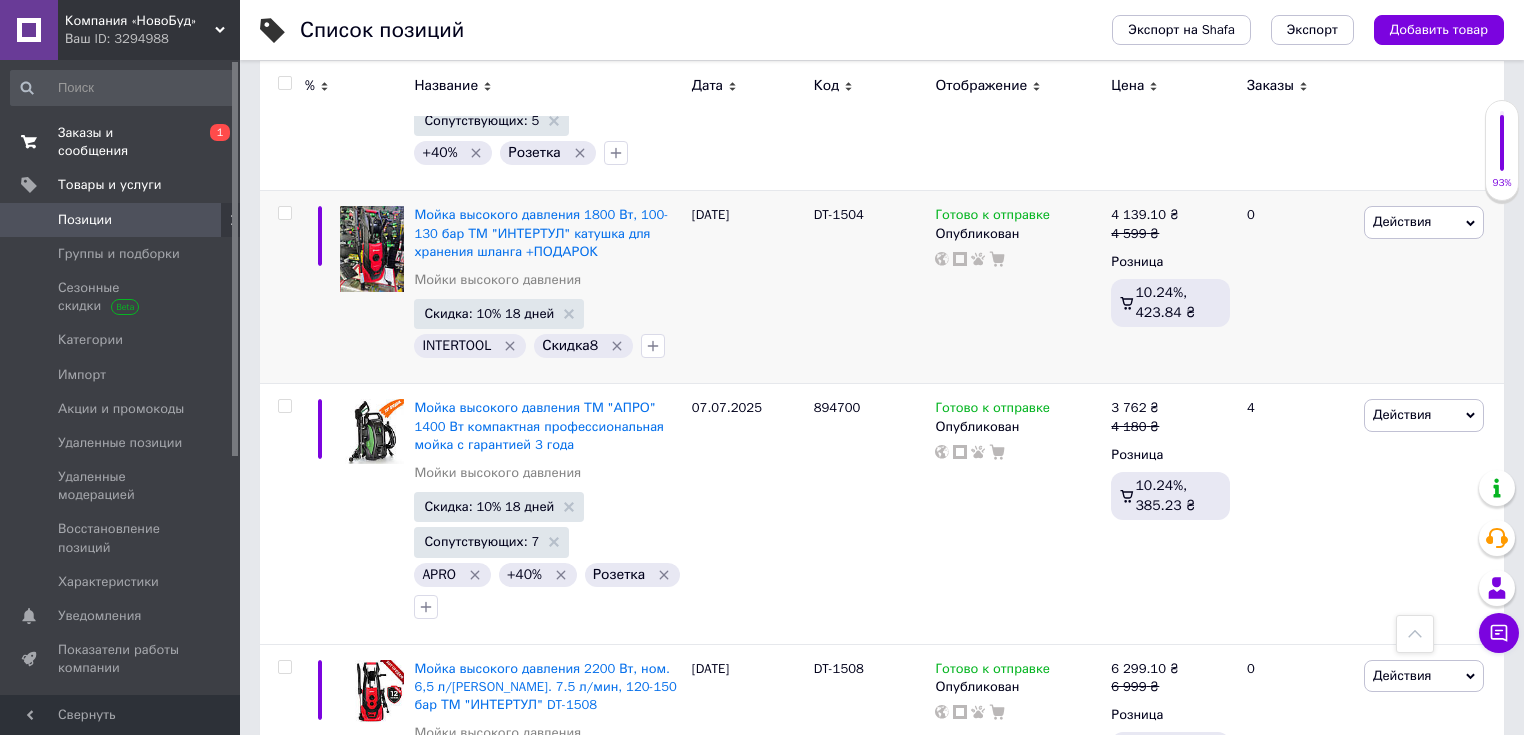click on "Заказы и сообщения" at bounding box center [121, 142] 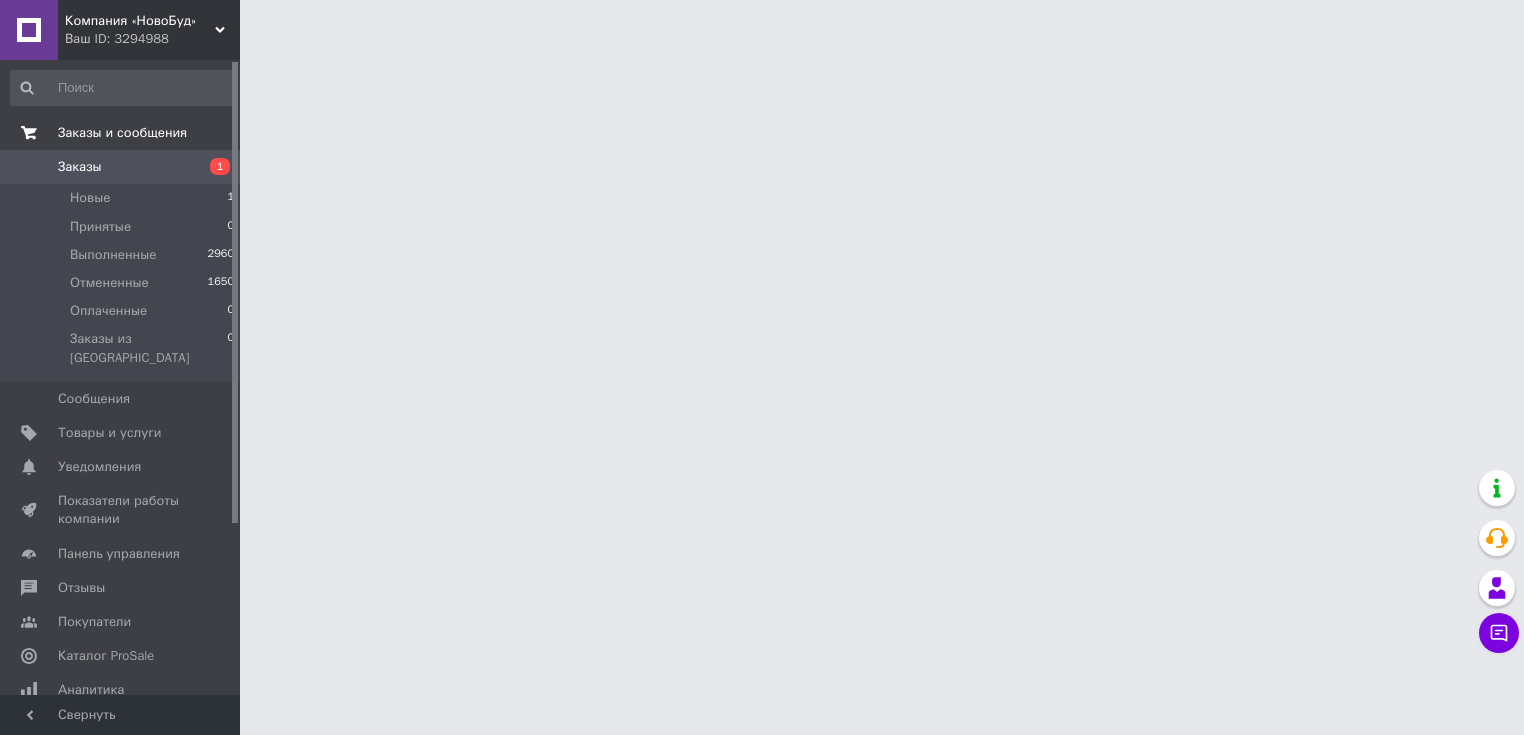 scroll, scrollTop: 0, scrollLeft: 0, axis: both 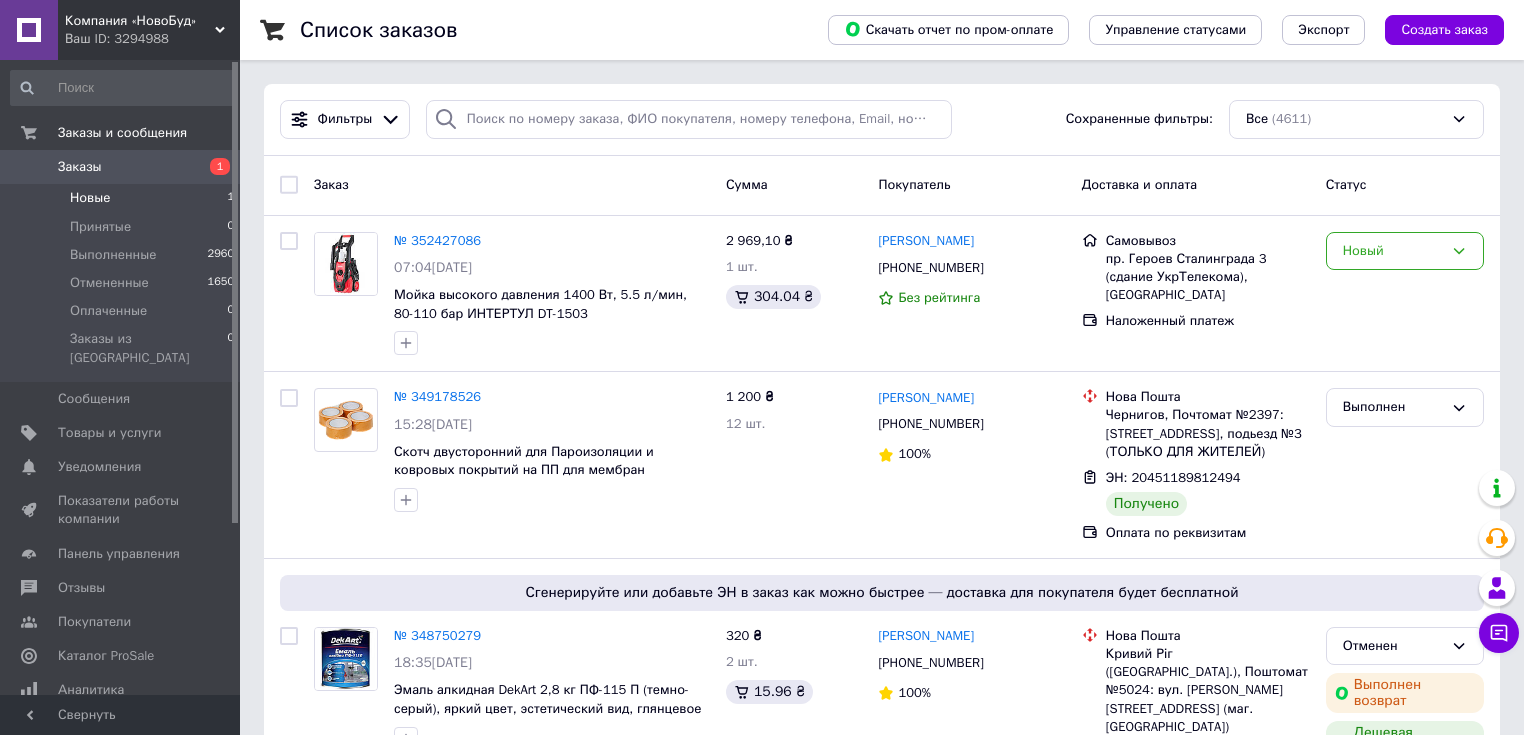 click on "Новые" at bounding box center [90, 198] 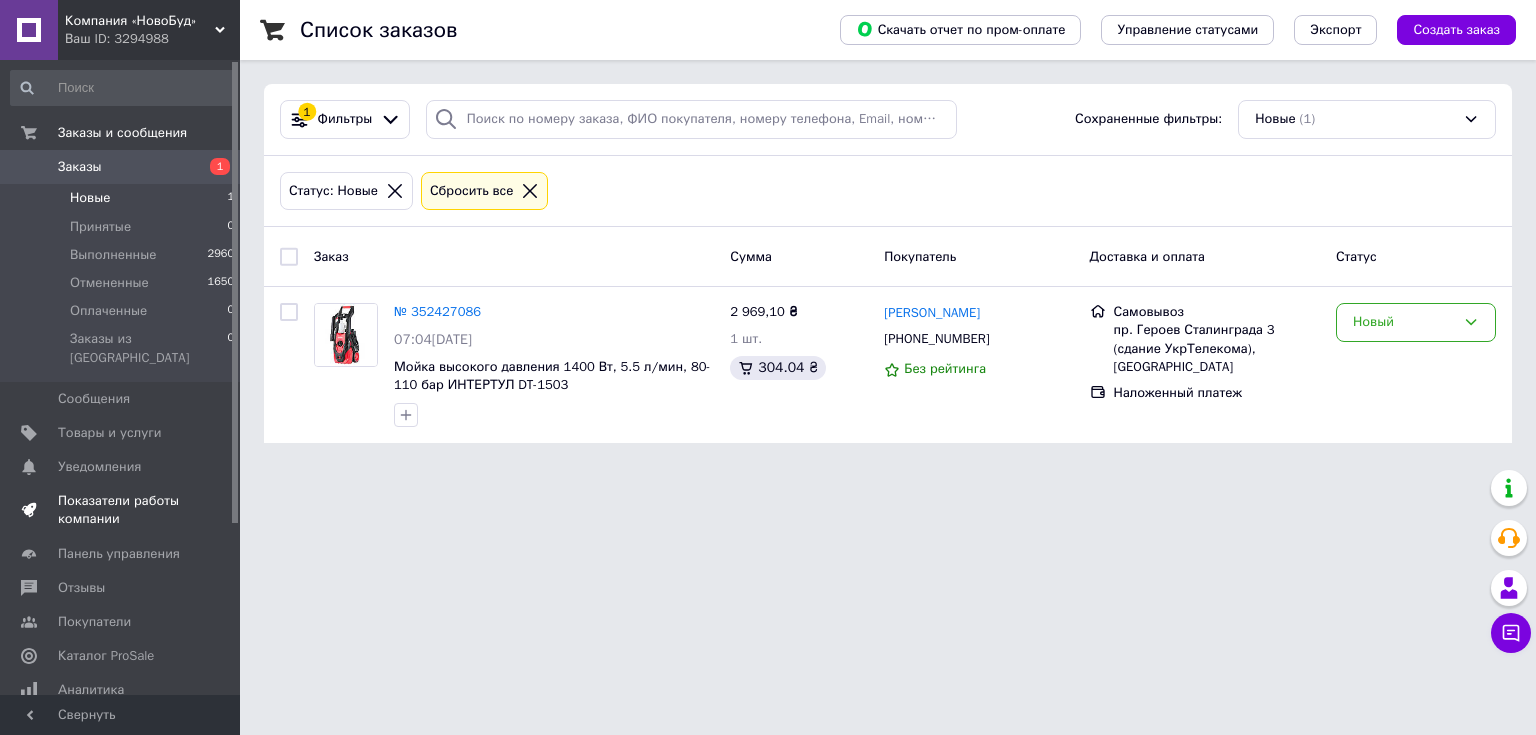 click on "Показатели работы компании" at bounding box center [121, 510] 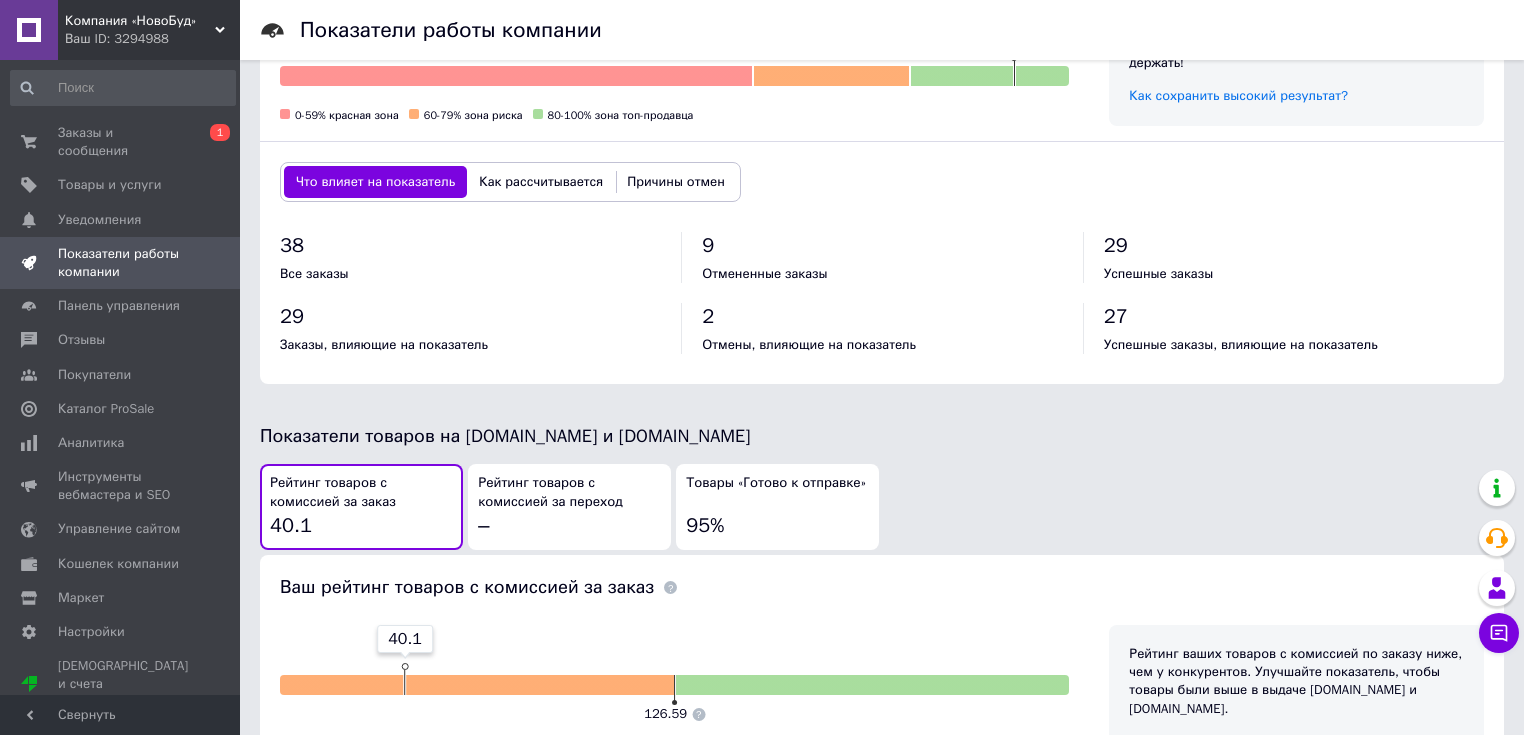 scroll, scrollTop: 800, scrollLeft: 0, axis: vertical 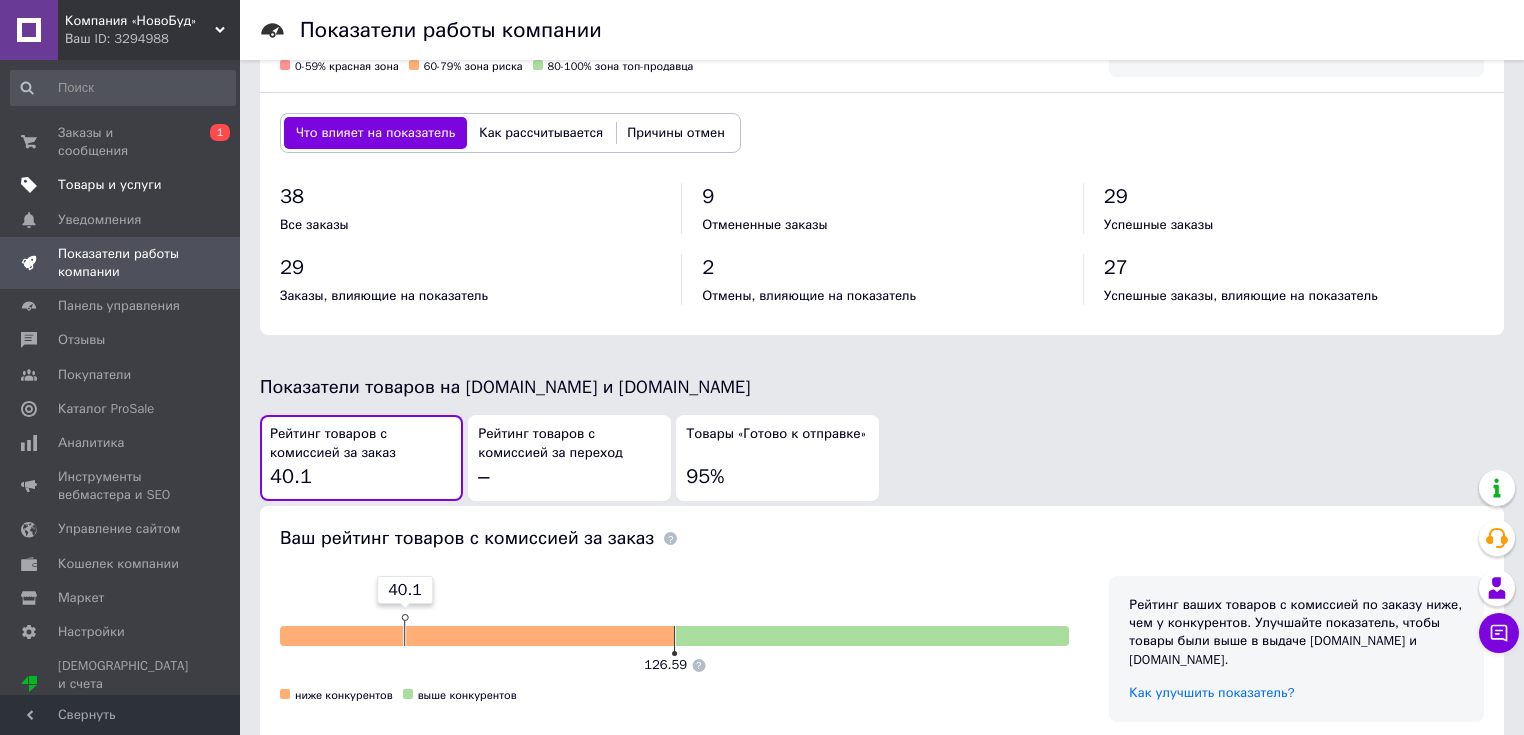 click on "Товары и услуги" at bounding box center (110, 185) 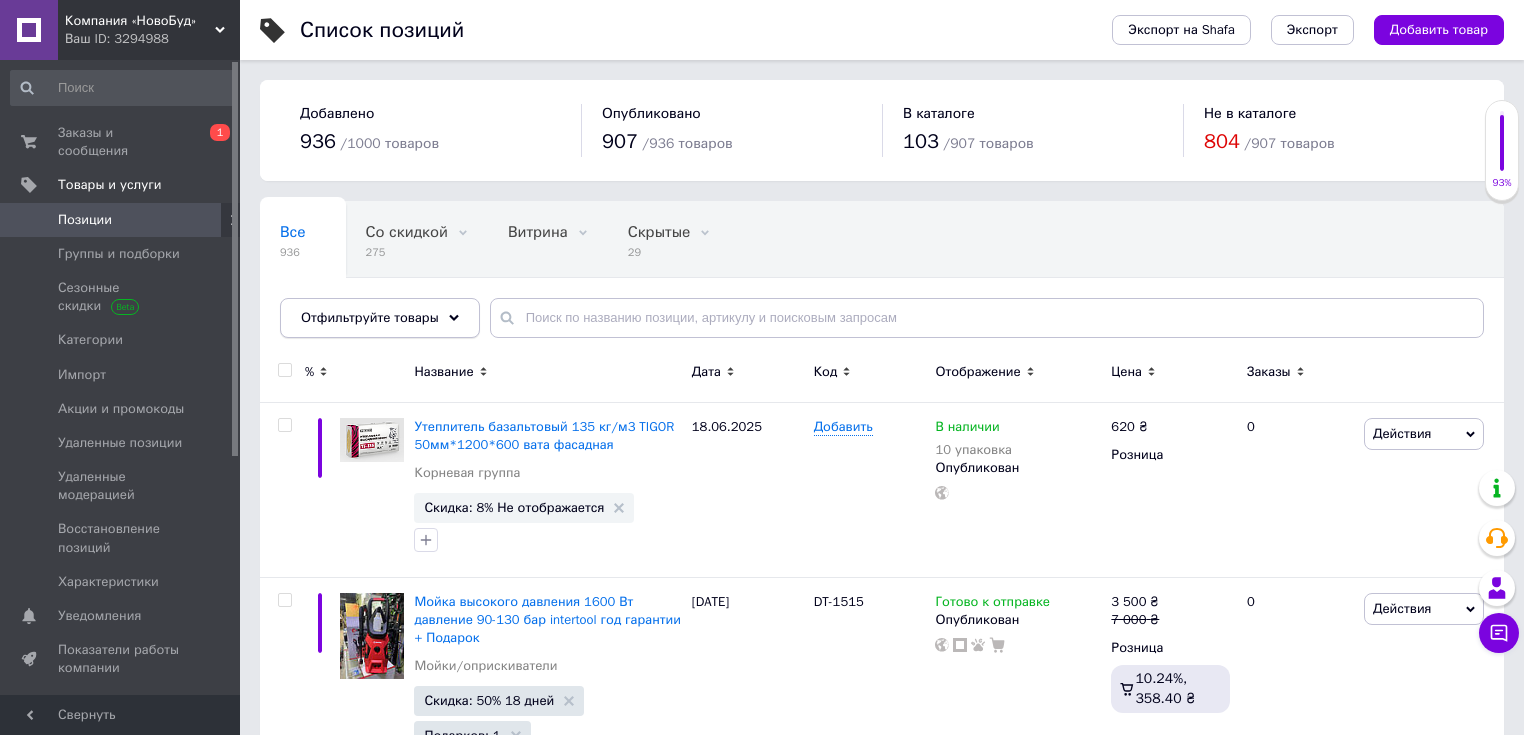 click 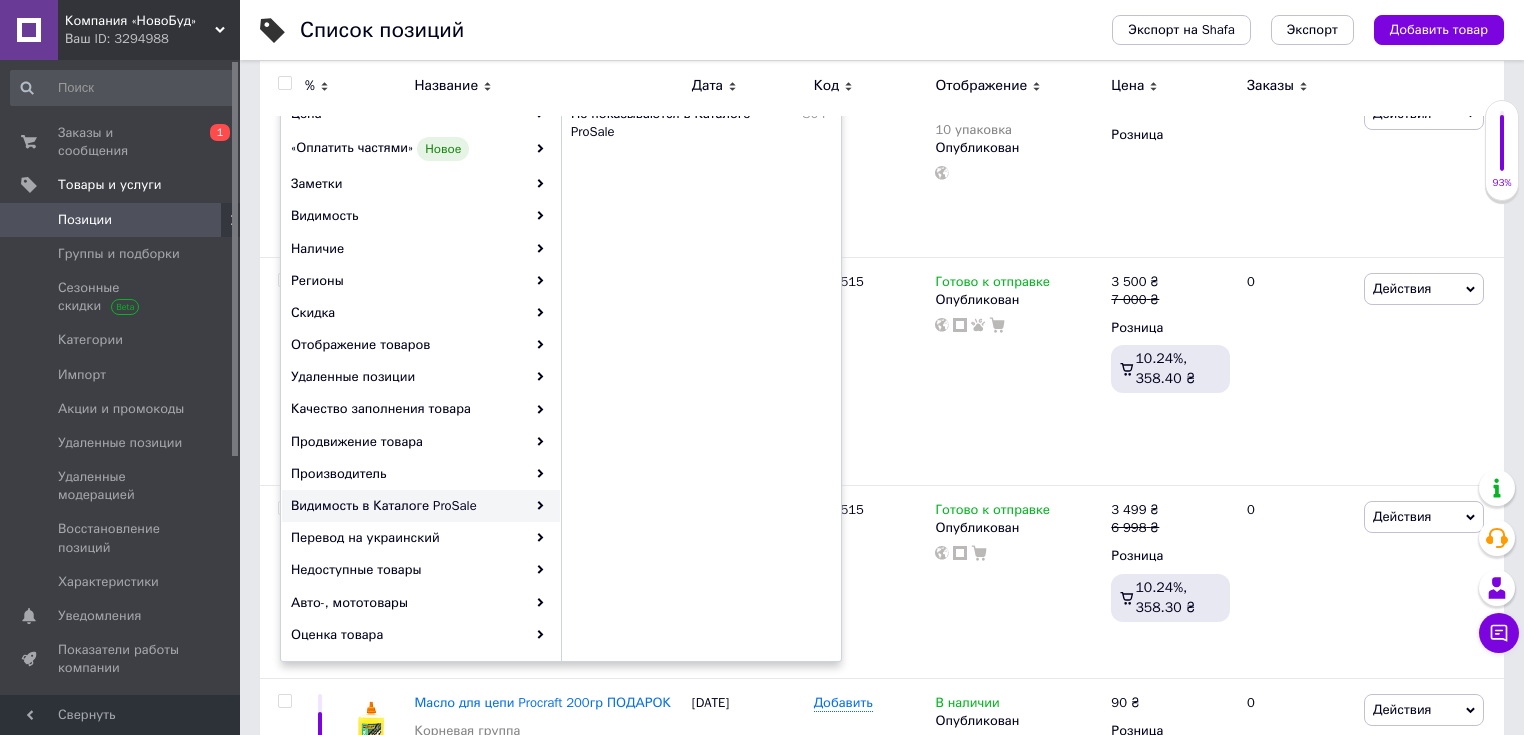 scroll, scrollTop: 240, scrollLeft: 0, axis: vertical 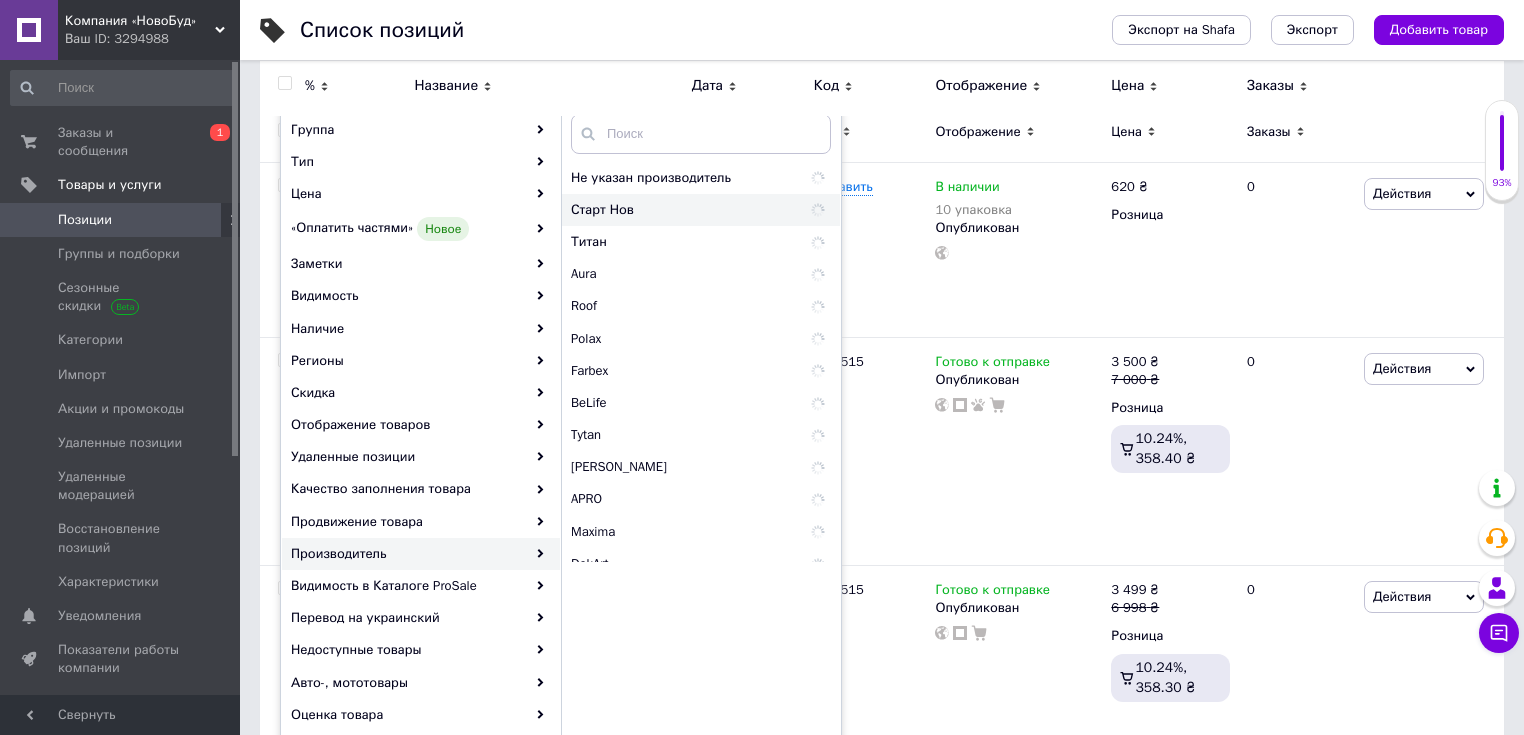 click on "Старт  Нов" at bounding box center [661, 210] 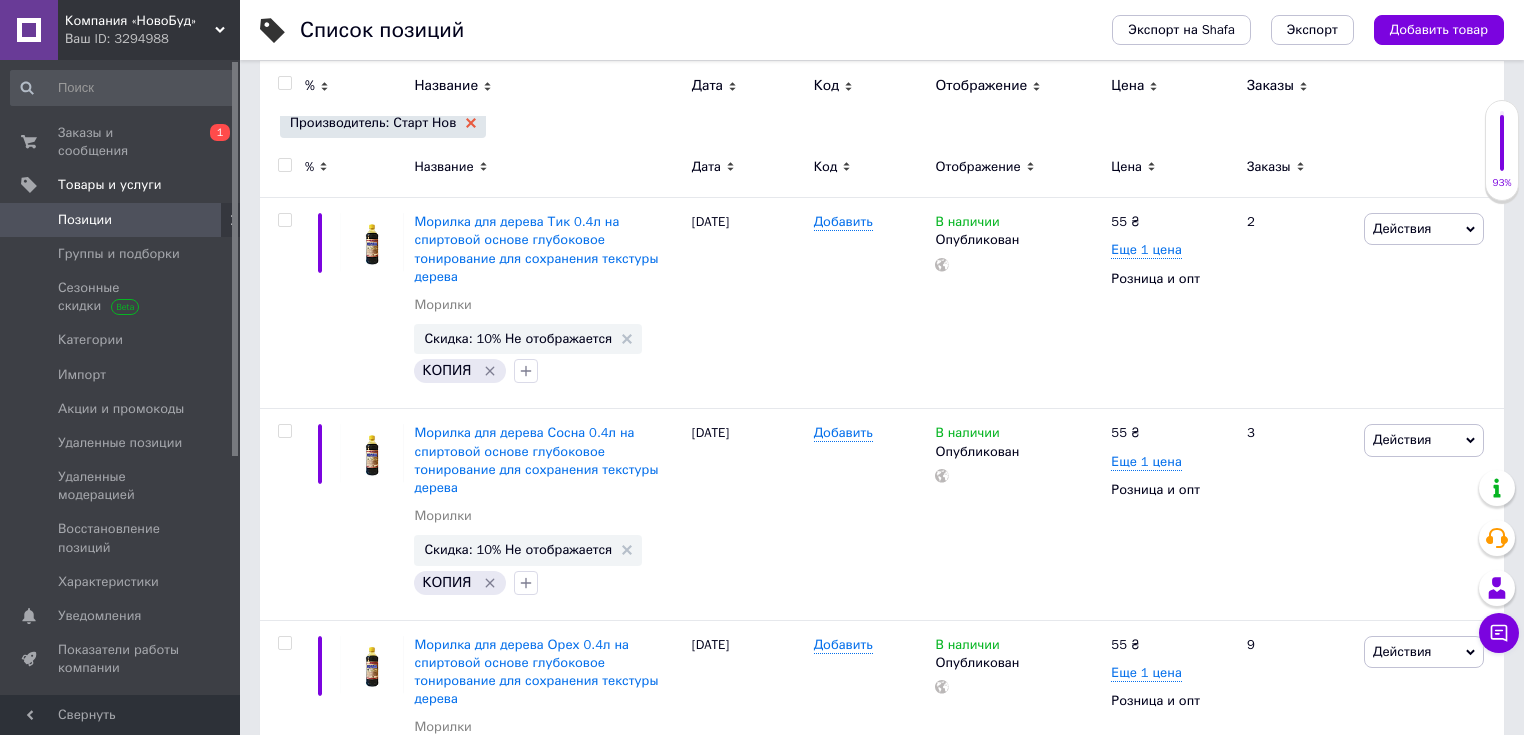 click 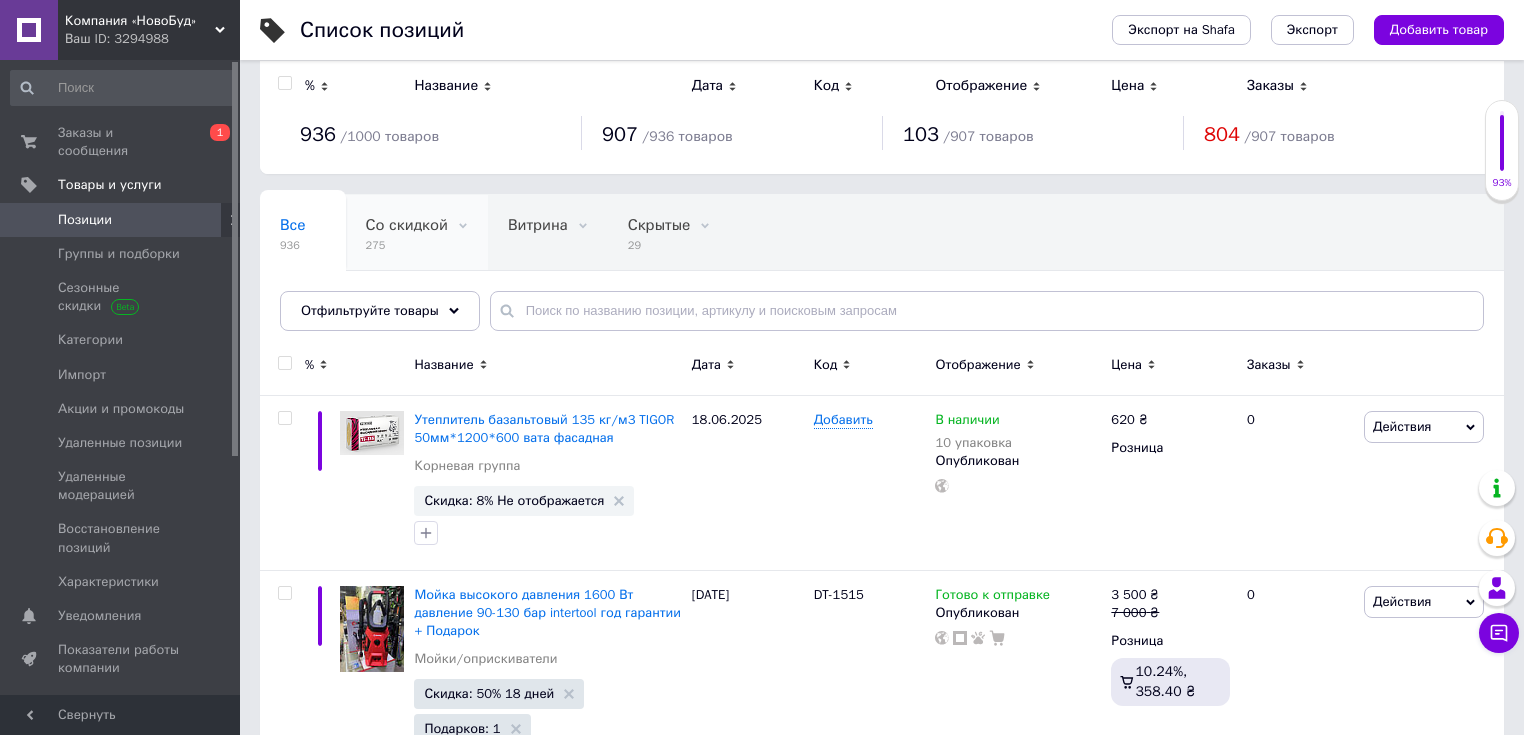 scroll, scrollTop: 0, scrollLeft: 0, axis: both 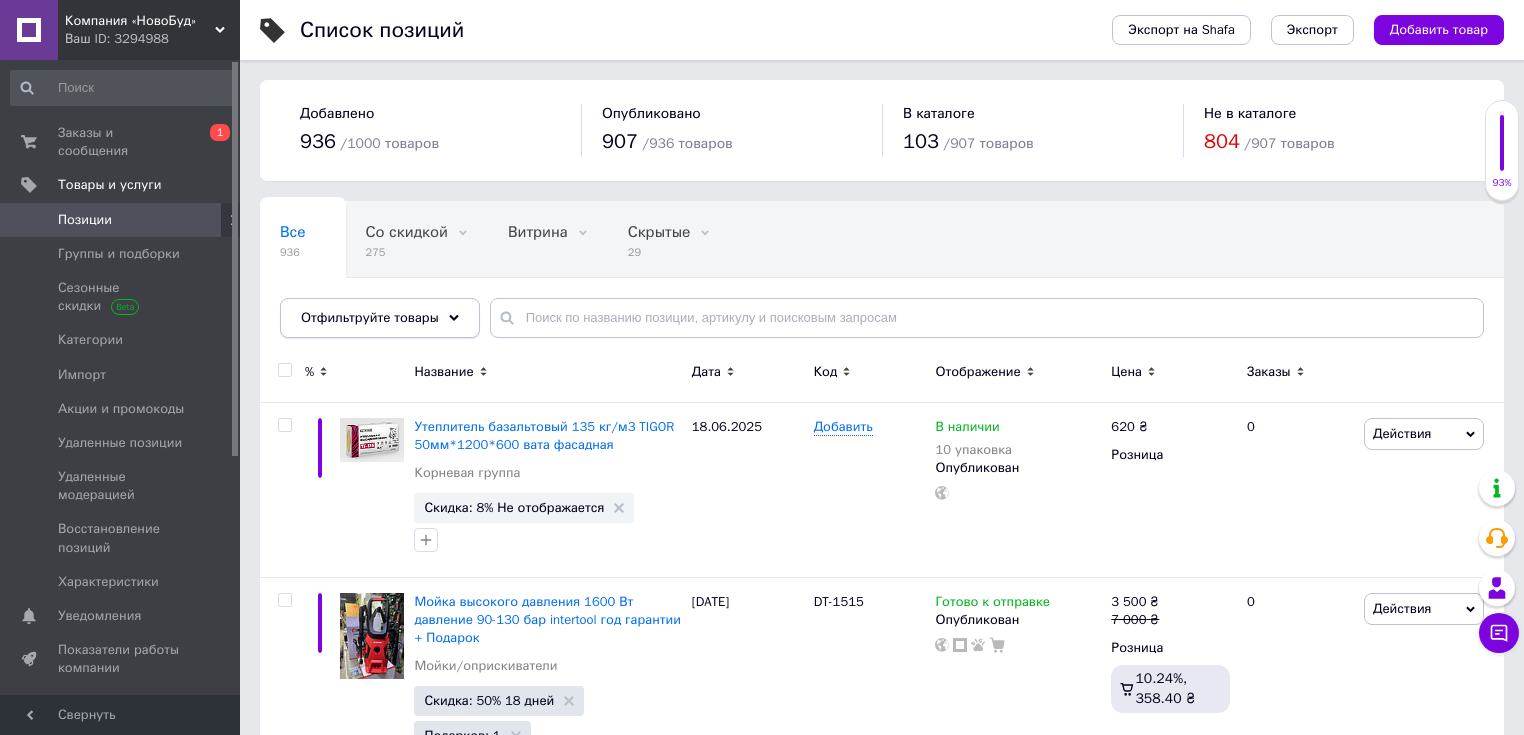 click on "Отфильтруйте товары" at bounding box center (370, 317) 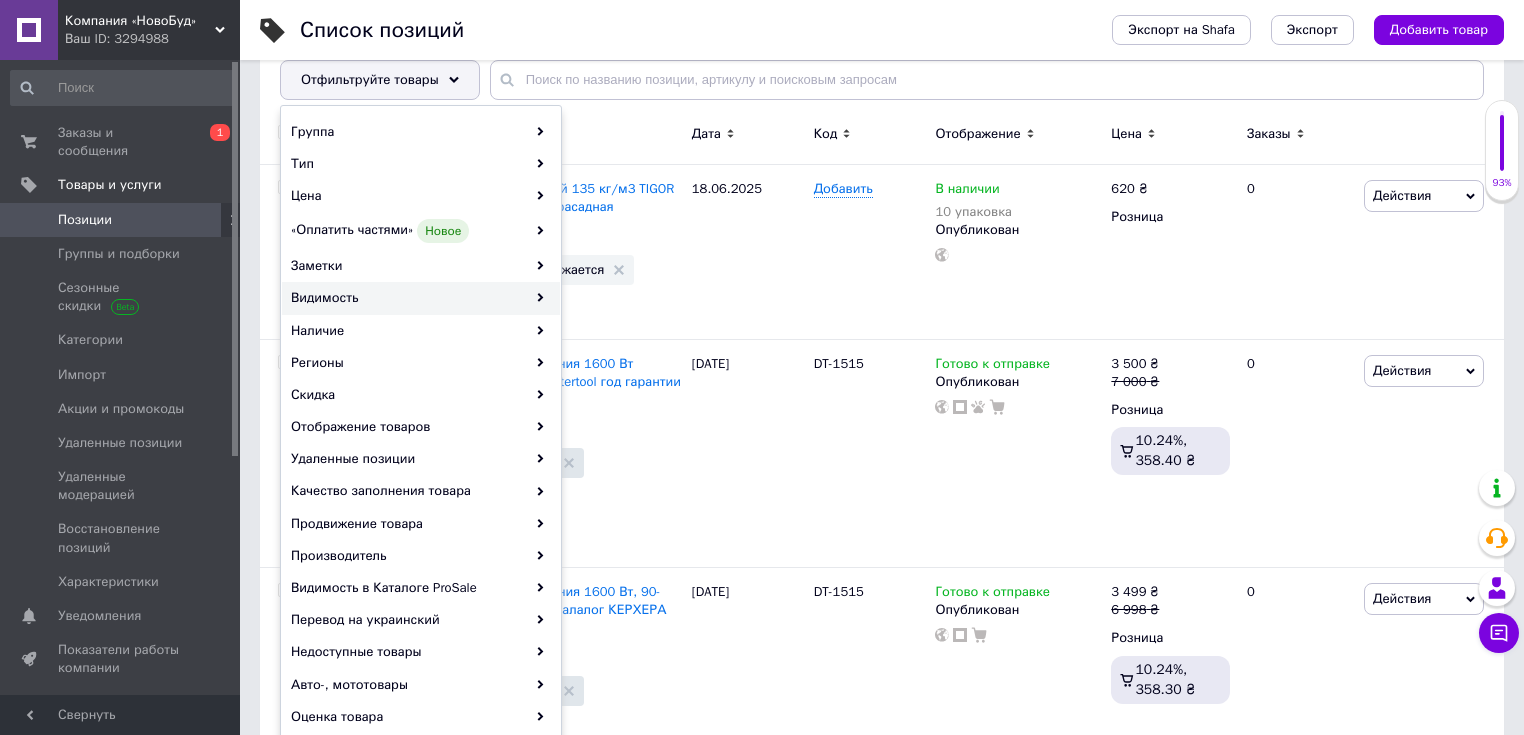 scroll, scrollTop: 240, scrollLeft: 0, axis: vertical 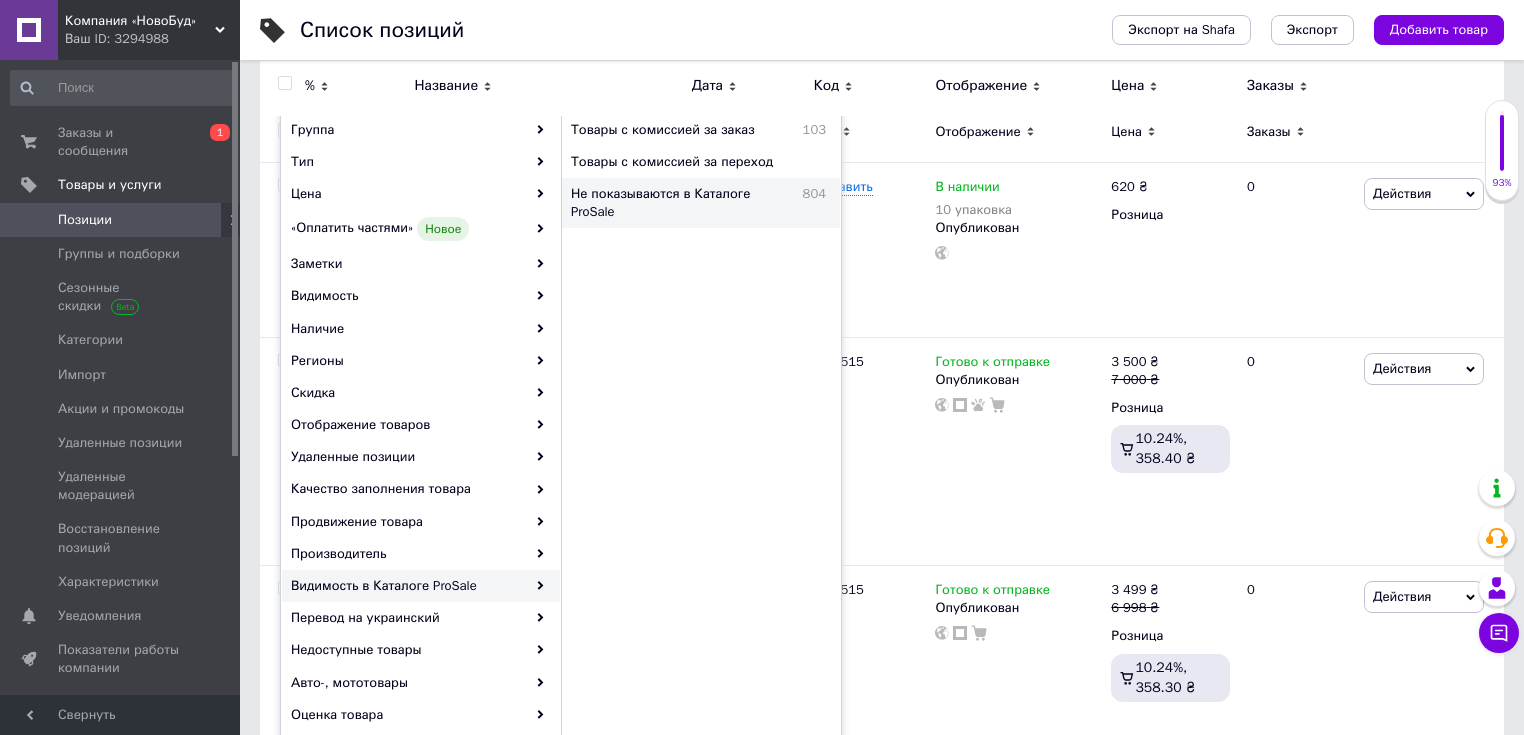 click on "Не показываются в Каталоге ProSale  804" at bounding box center (701, 203) 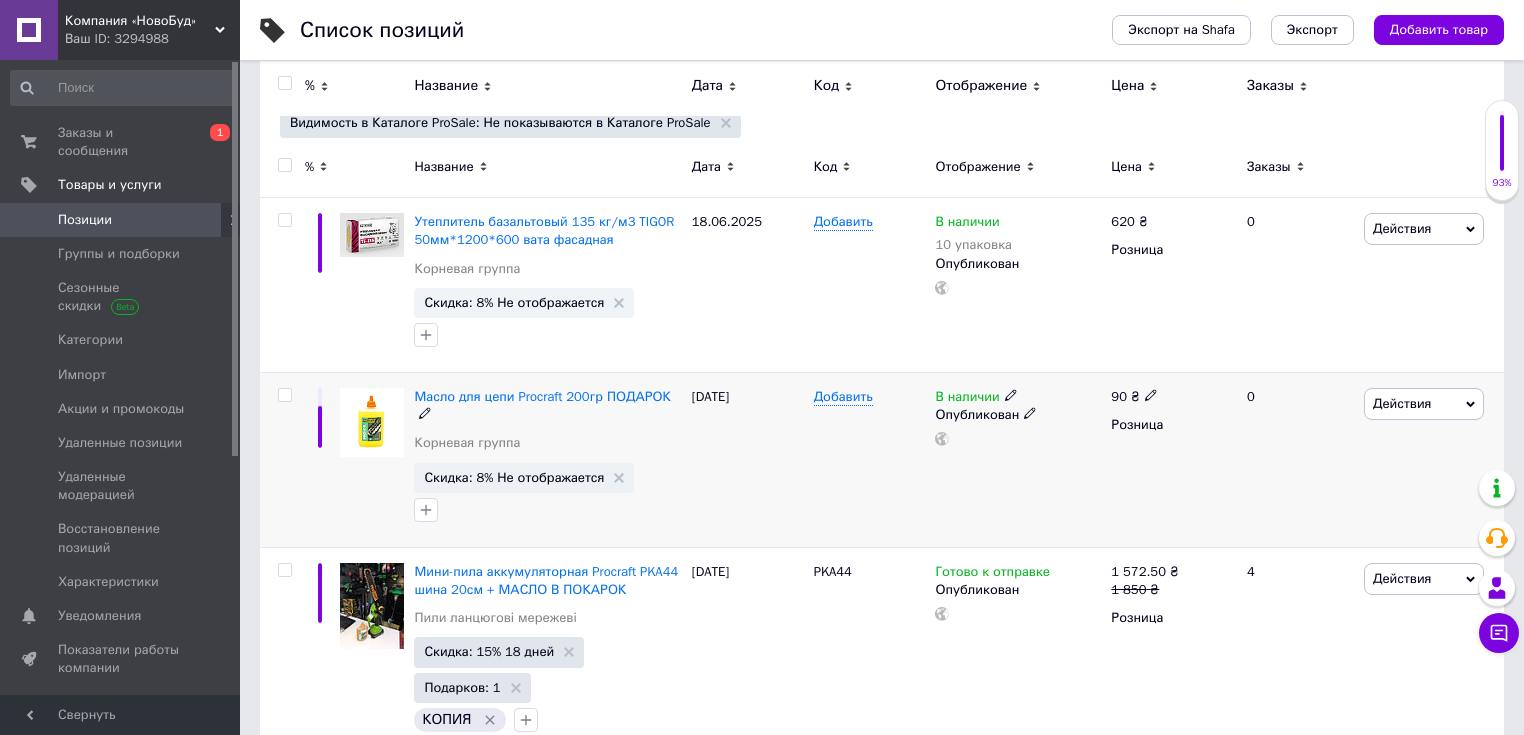 scroll, scrollTop: 320, scrollLeft: 0, axis: vertical 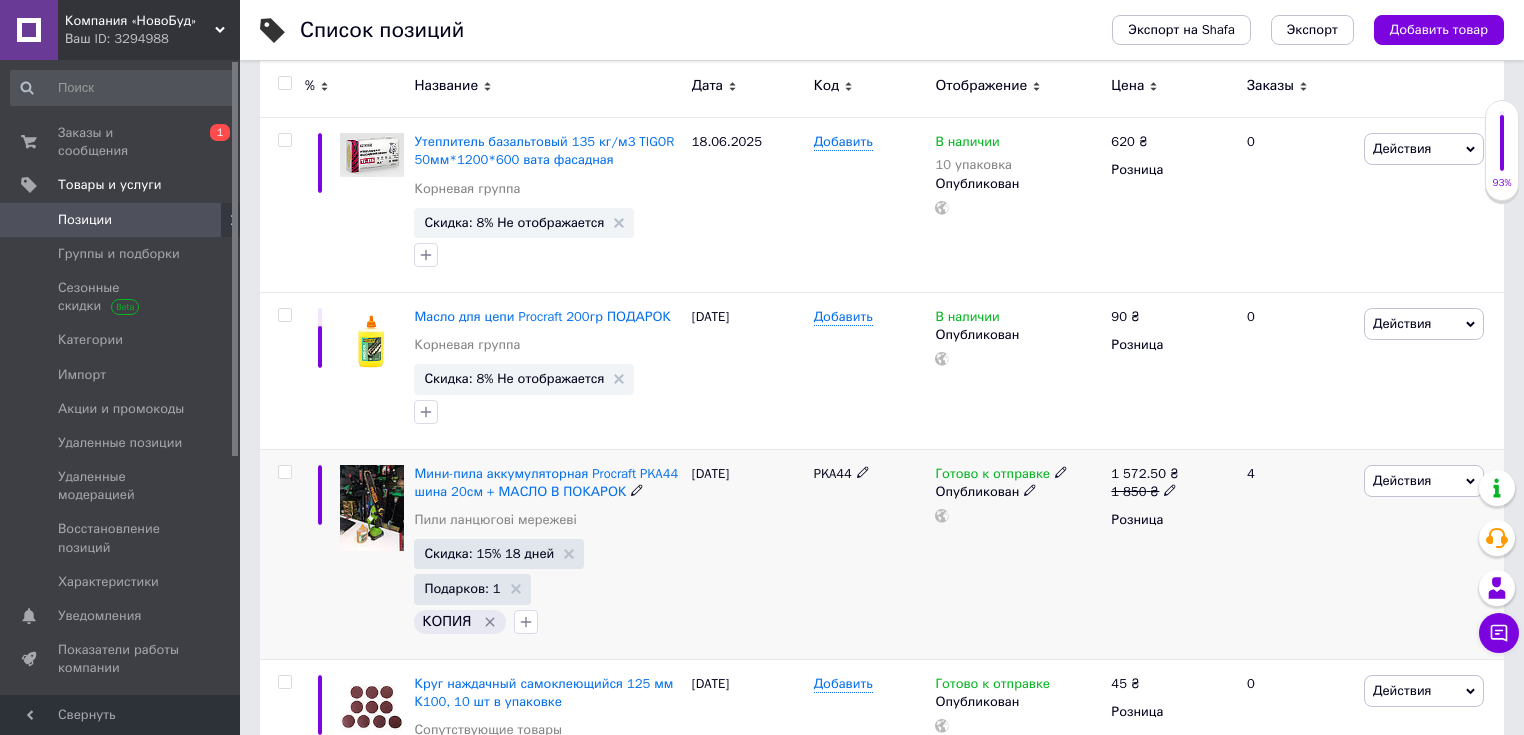 click at bounding box center [284, 472] 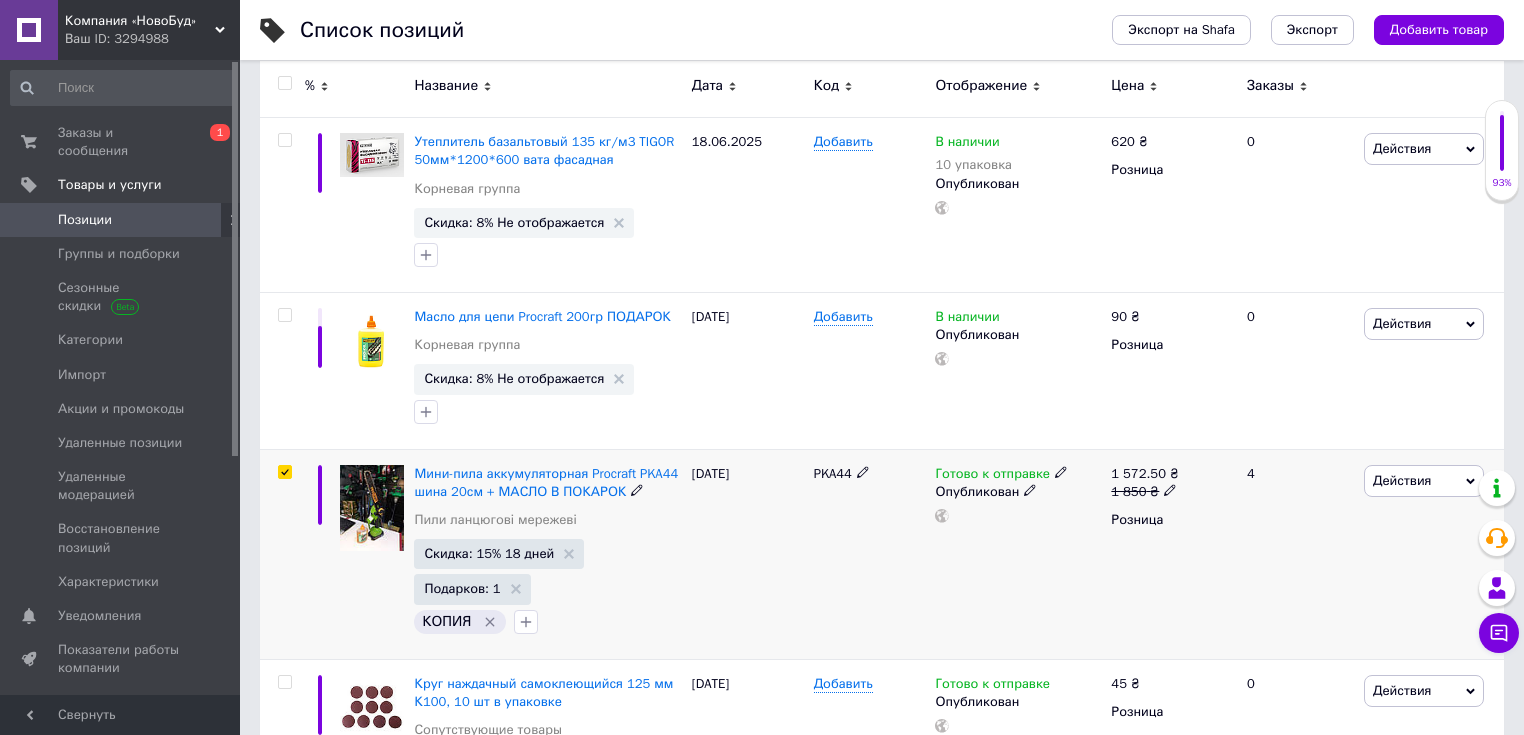 checkbox on "true" 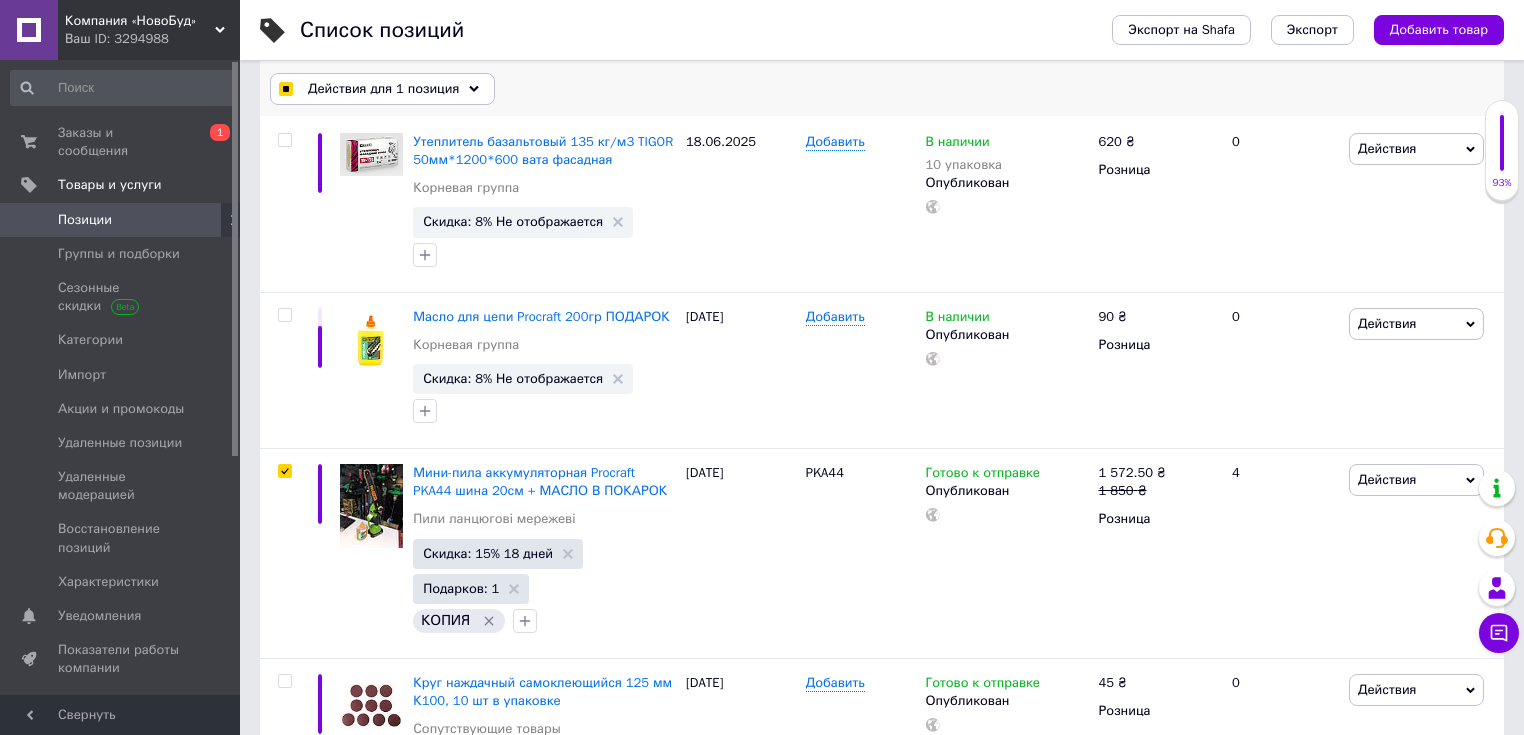 click on "Действия для 1 позиция" at bounding box center (382, 89) 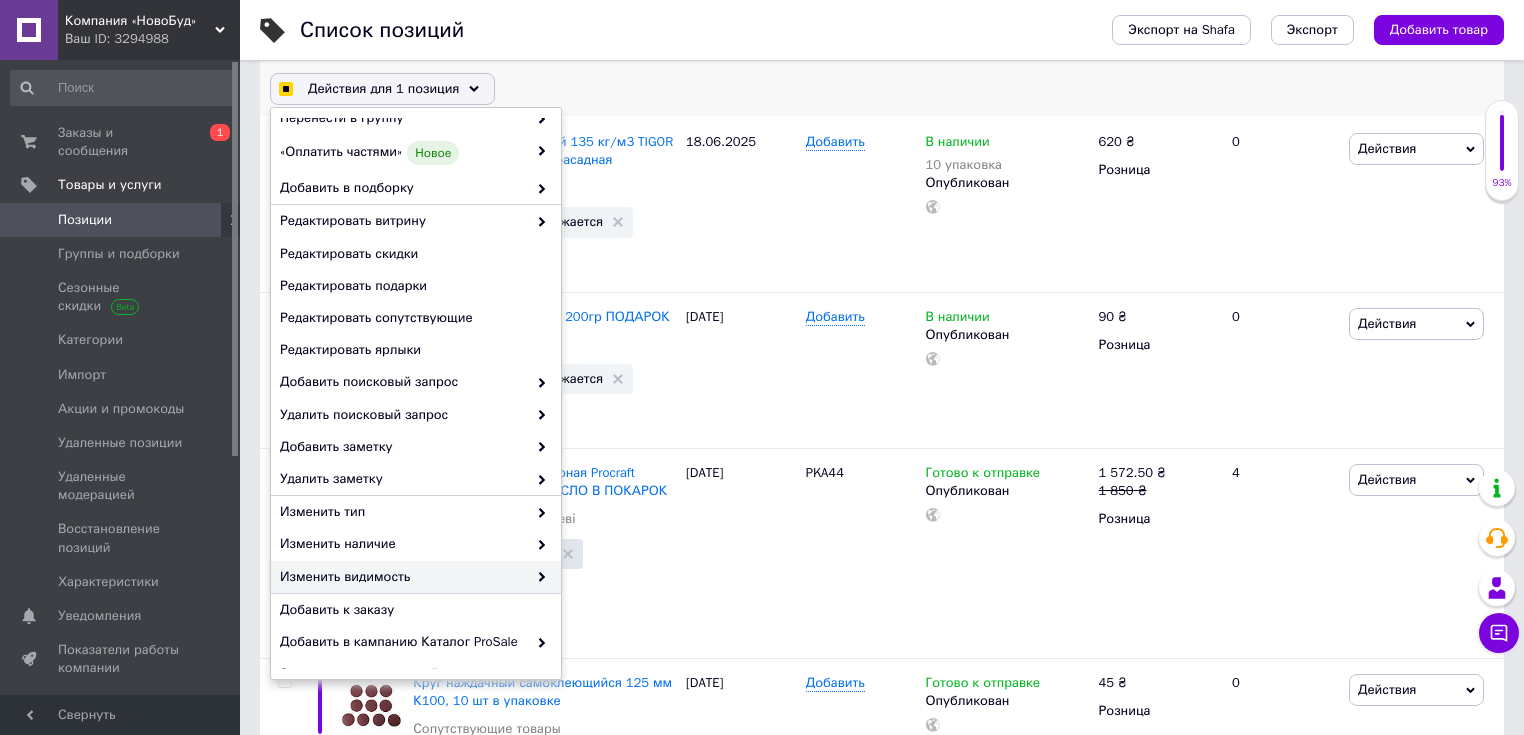 scroll, scrollTop: 160, scrollLeft: 0, axis: vertical 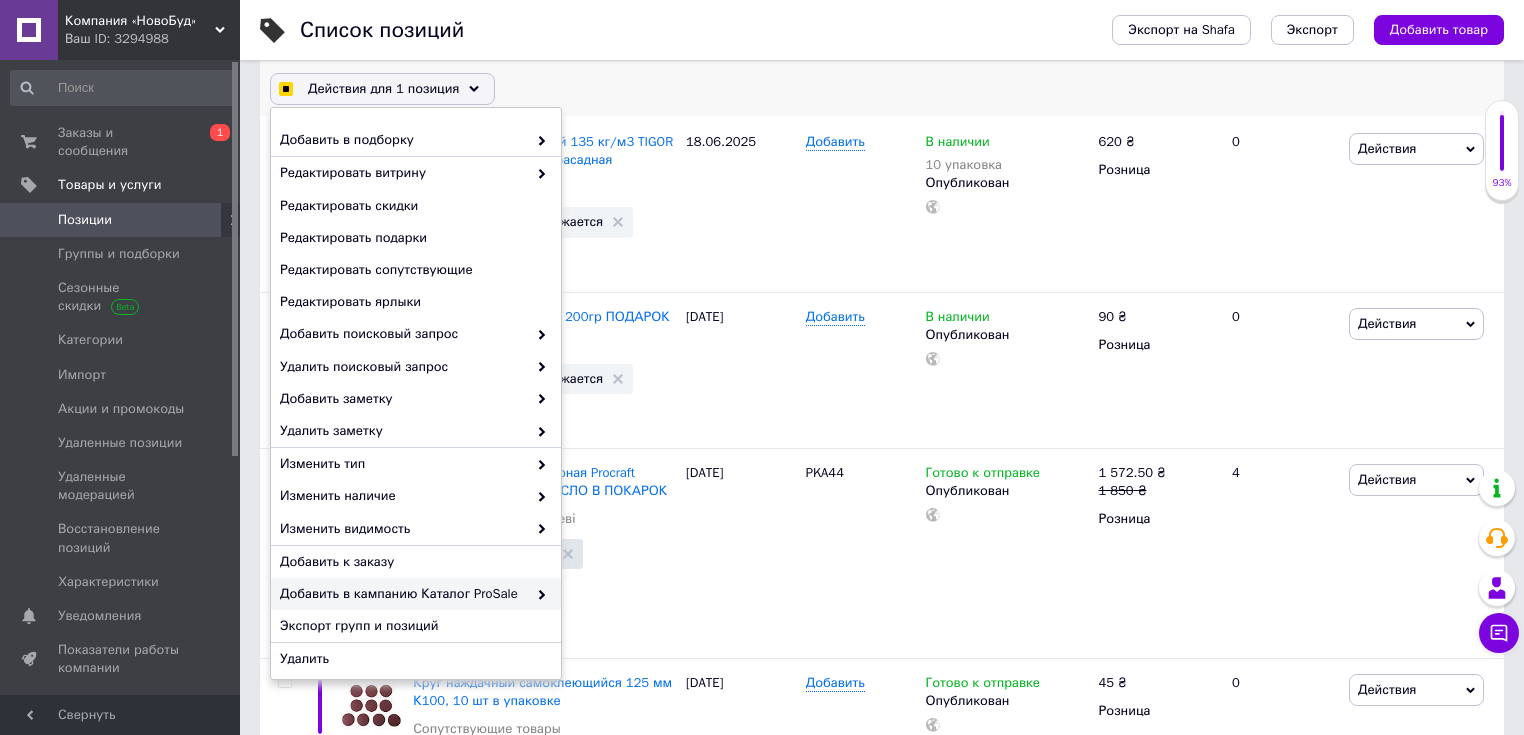 checkbox on "true" 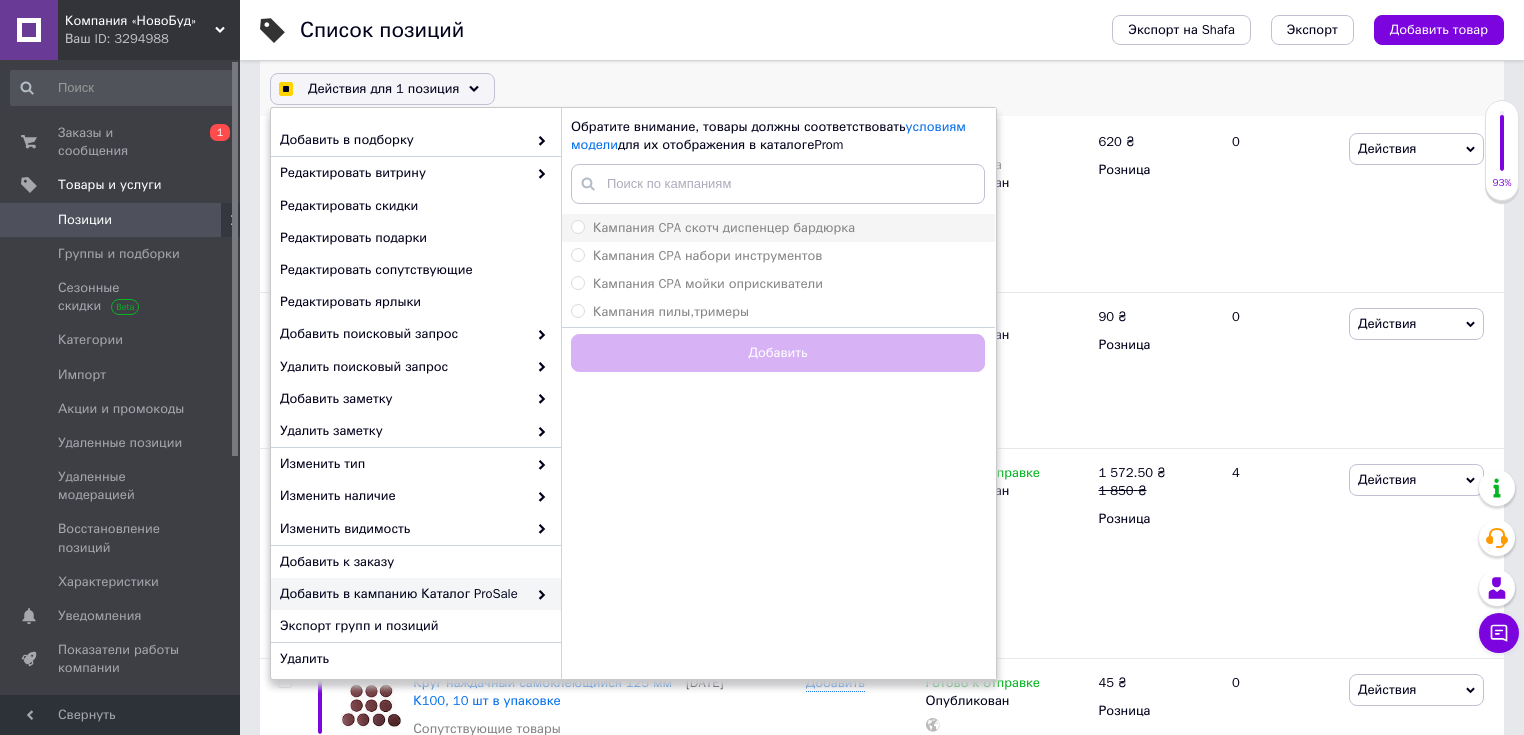 checkbox on "true" 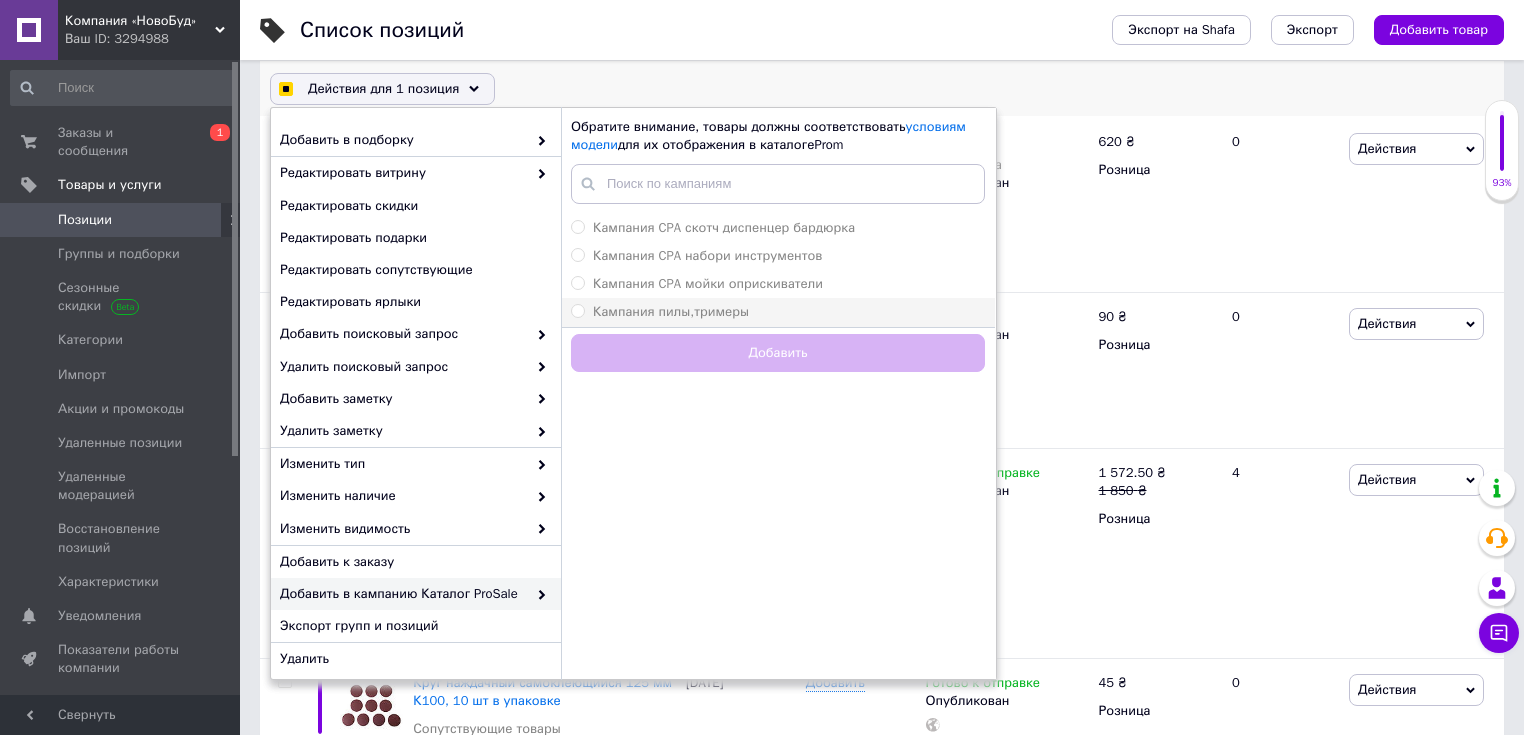 click on "Кампания пилы,тримеры" at bounding box center [671, 311] 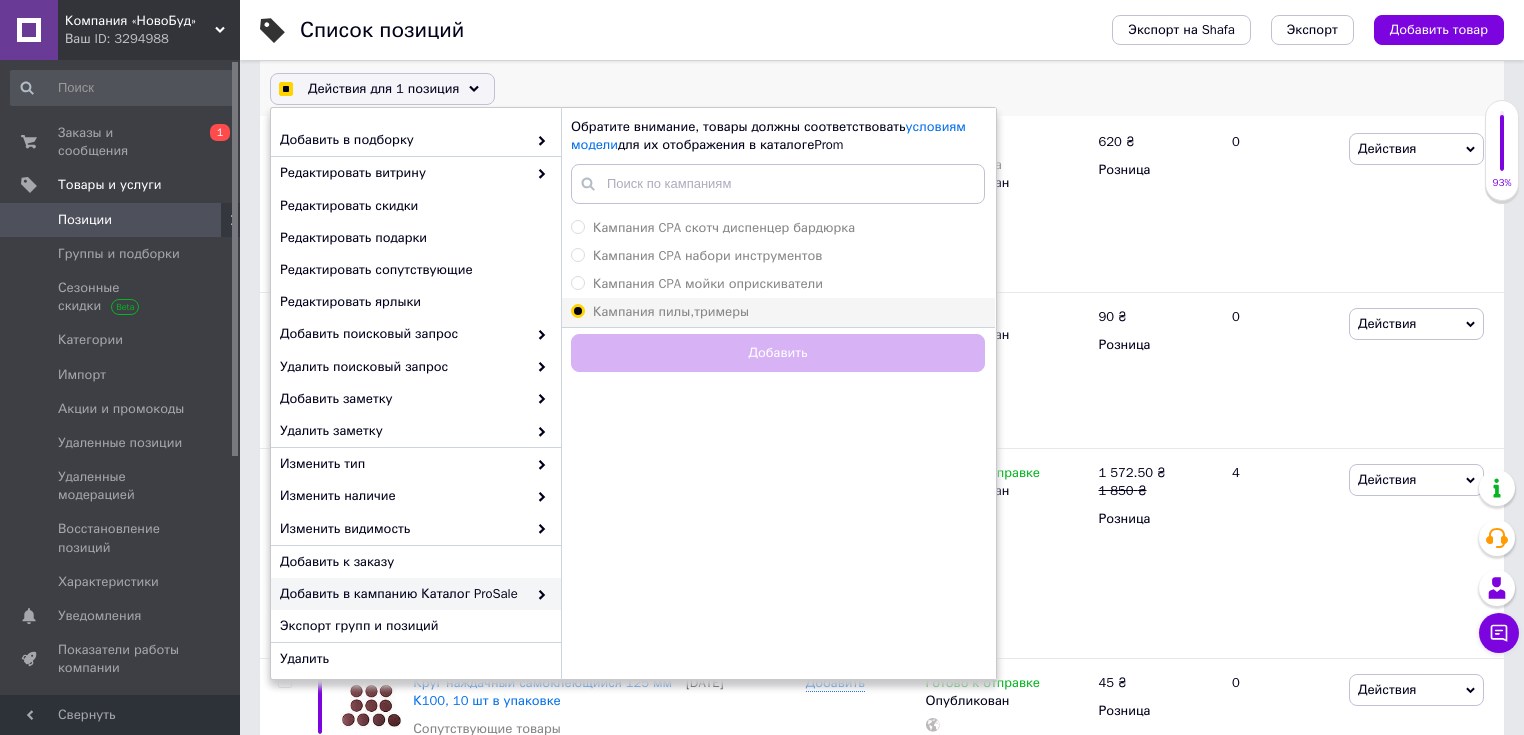 click on "Кампания пилы,тримеры" at bounding box center (577, 310) 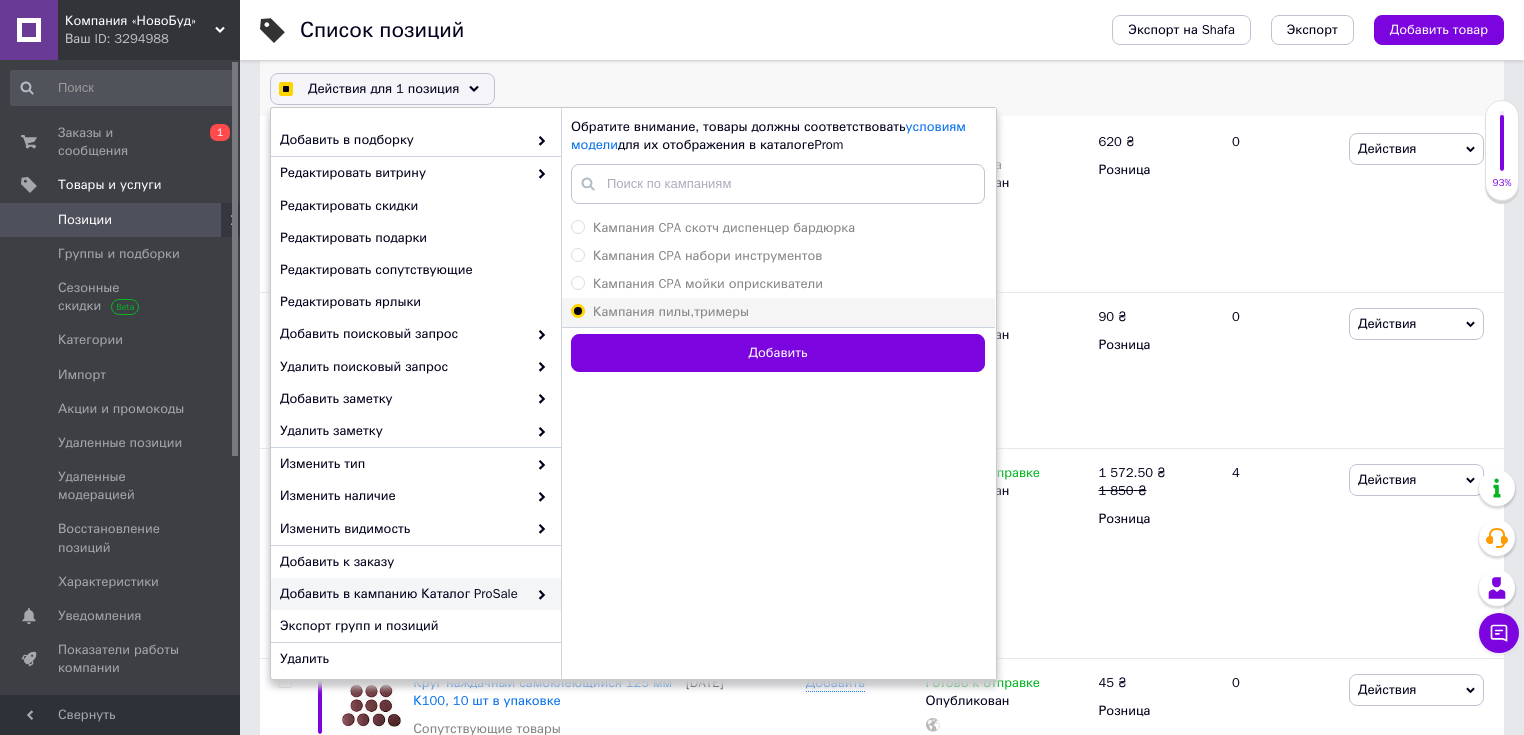 checkbox on "true" 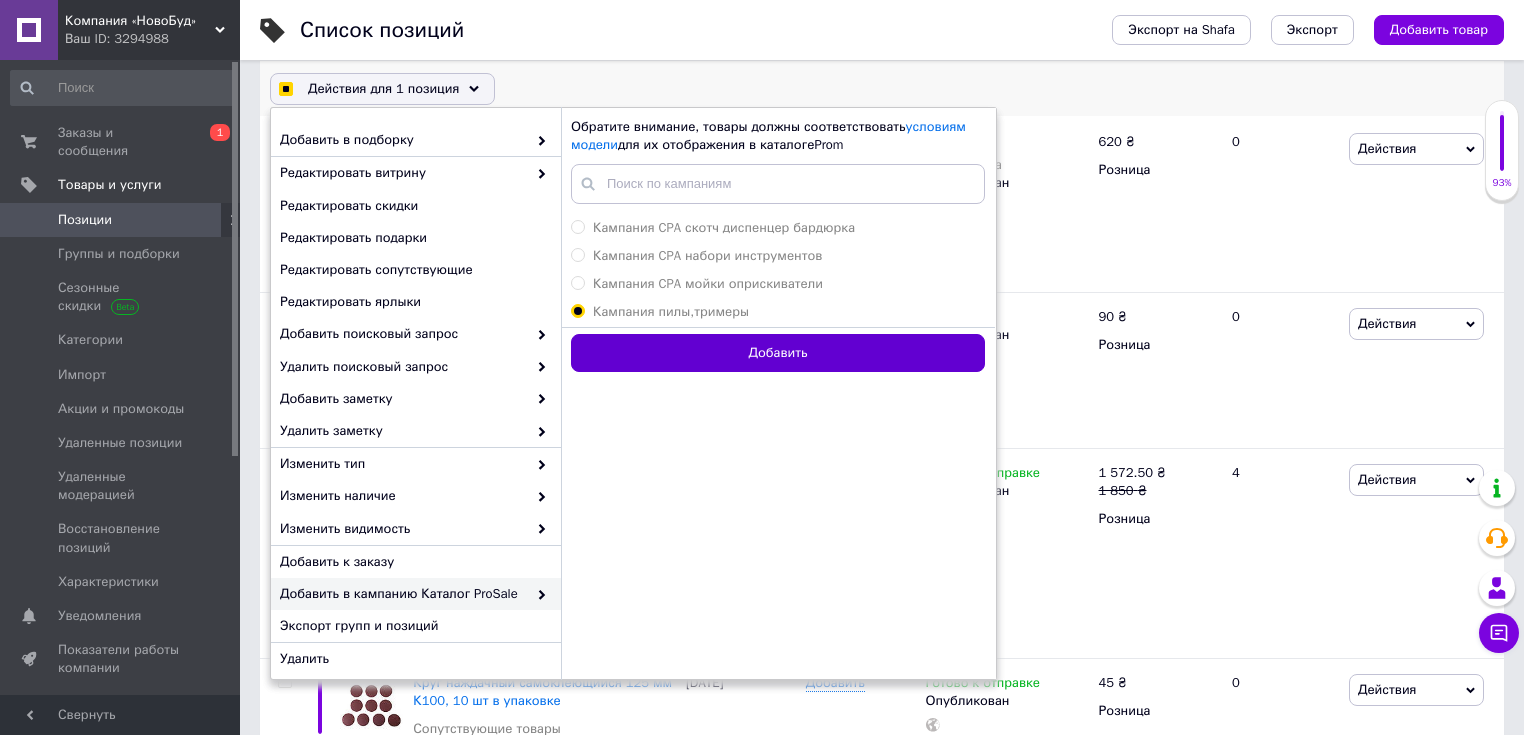 click on "Добавить" at bounding box center (778, 353) 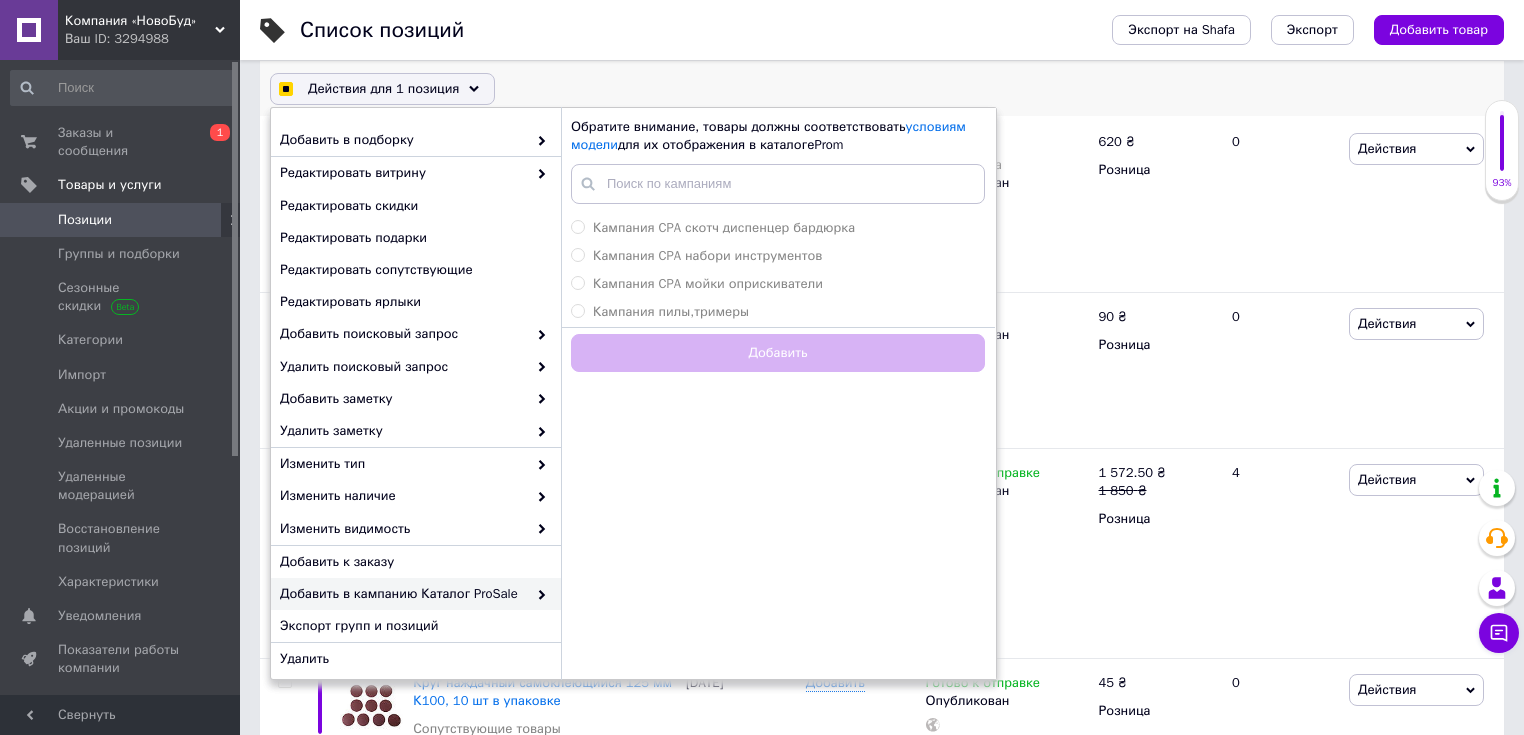 checkbox on "true" 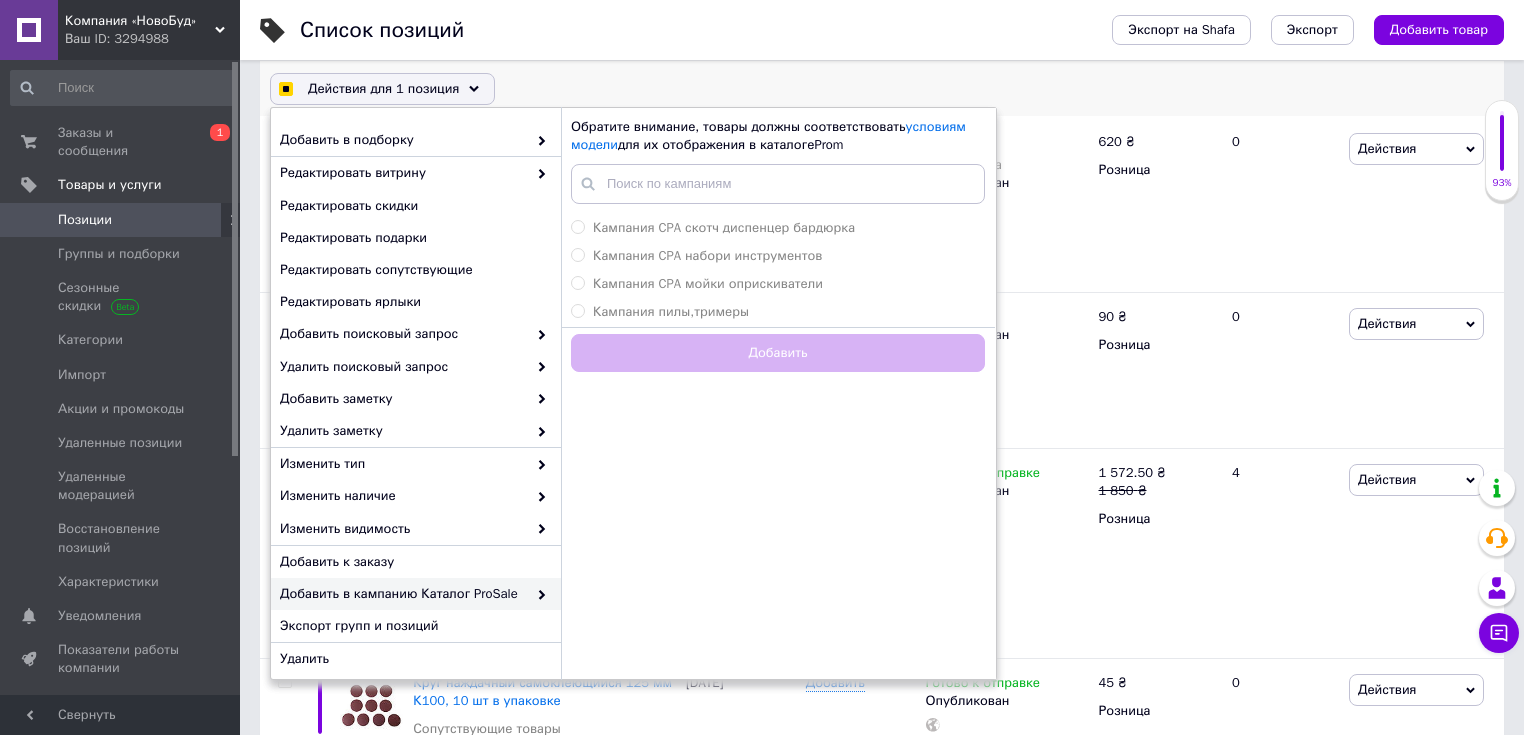 checkbox on "false" 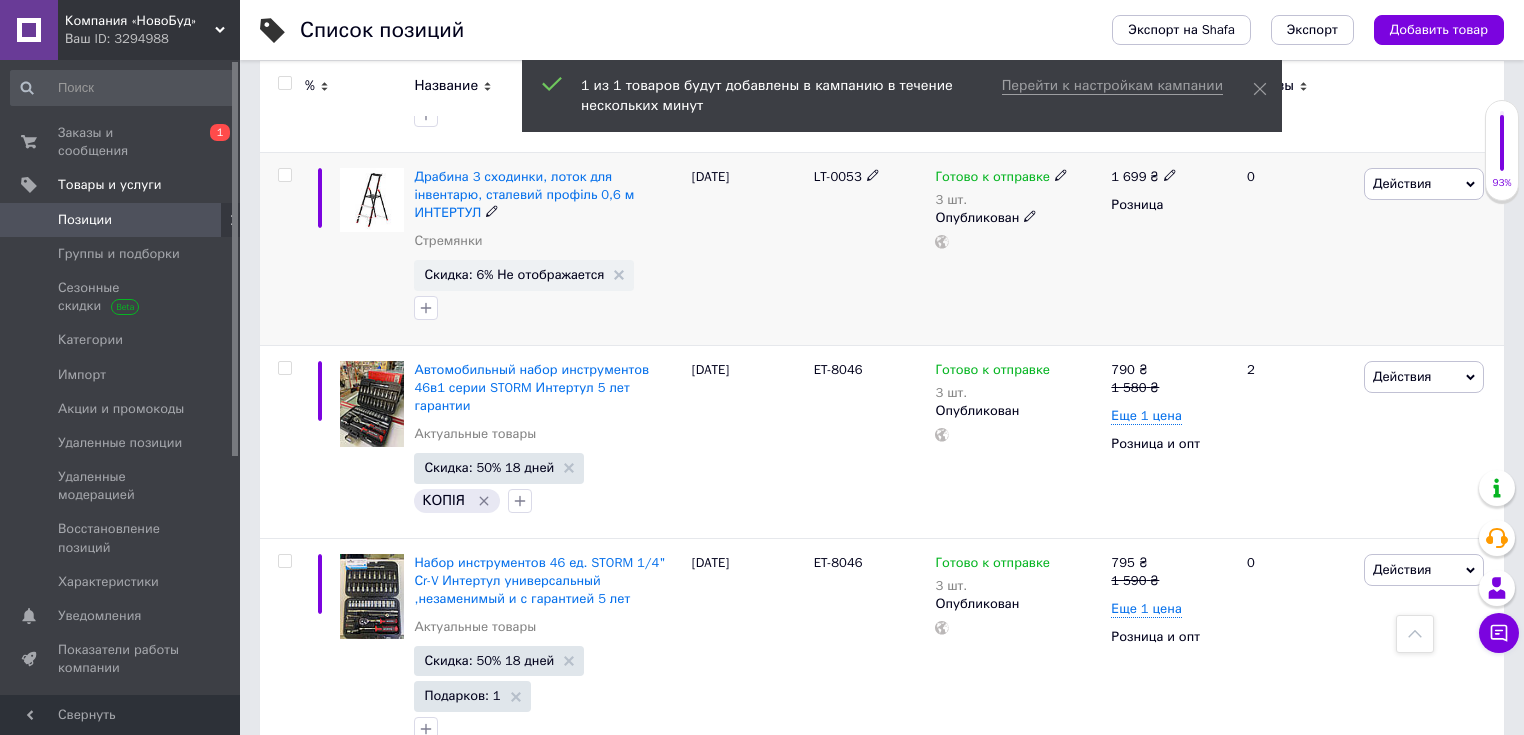 scroll, scrollTop: 1120, scrollLeft: 0, axis: vertical 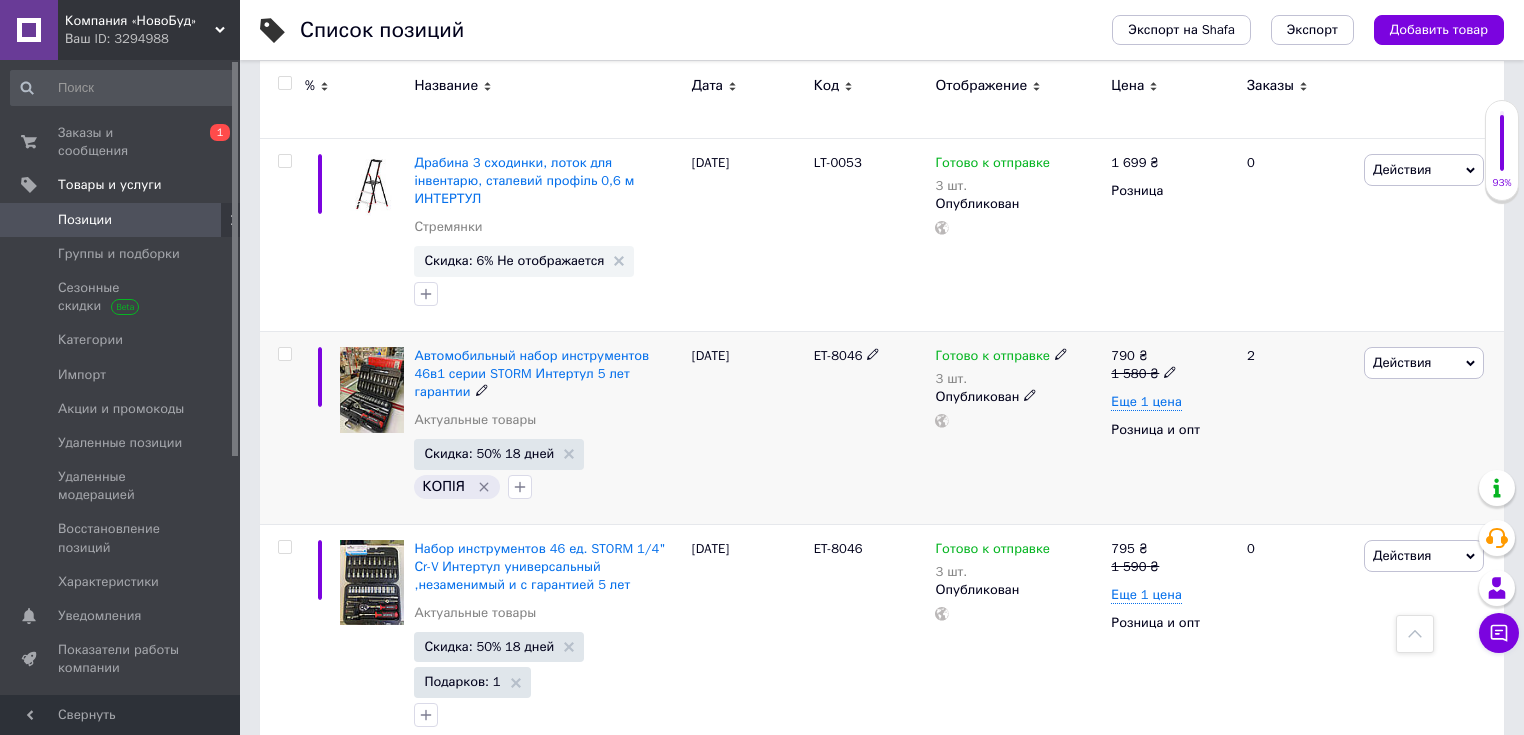 click at bounding box center (284, 354) 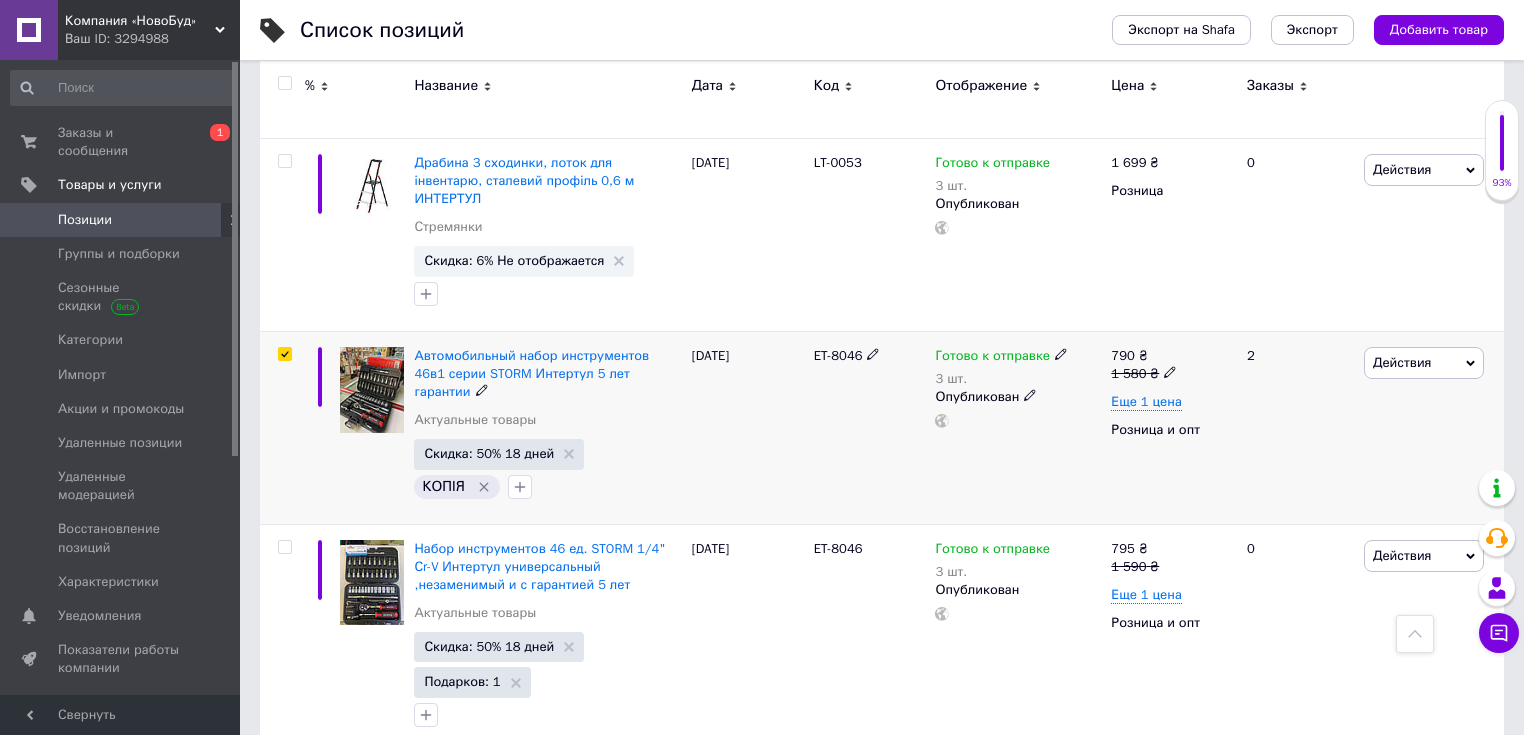 checkbox on "true" 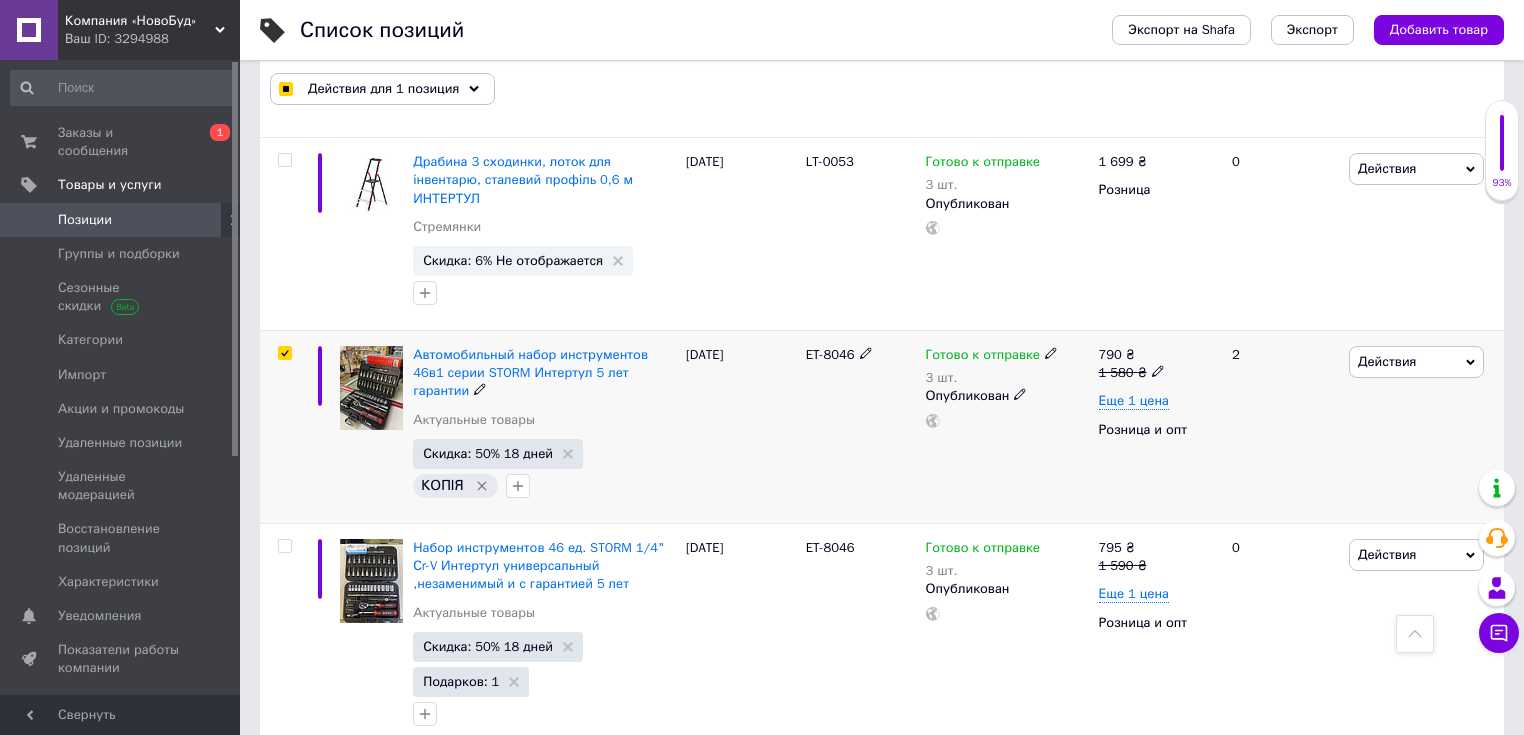 scroll, scrollTop: 1119, scrollLeft: 0, axis: vertical 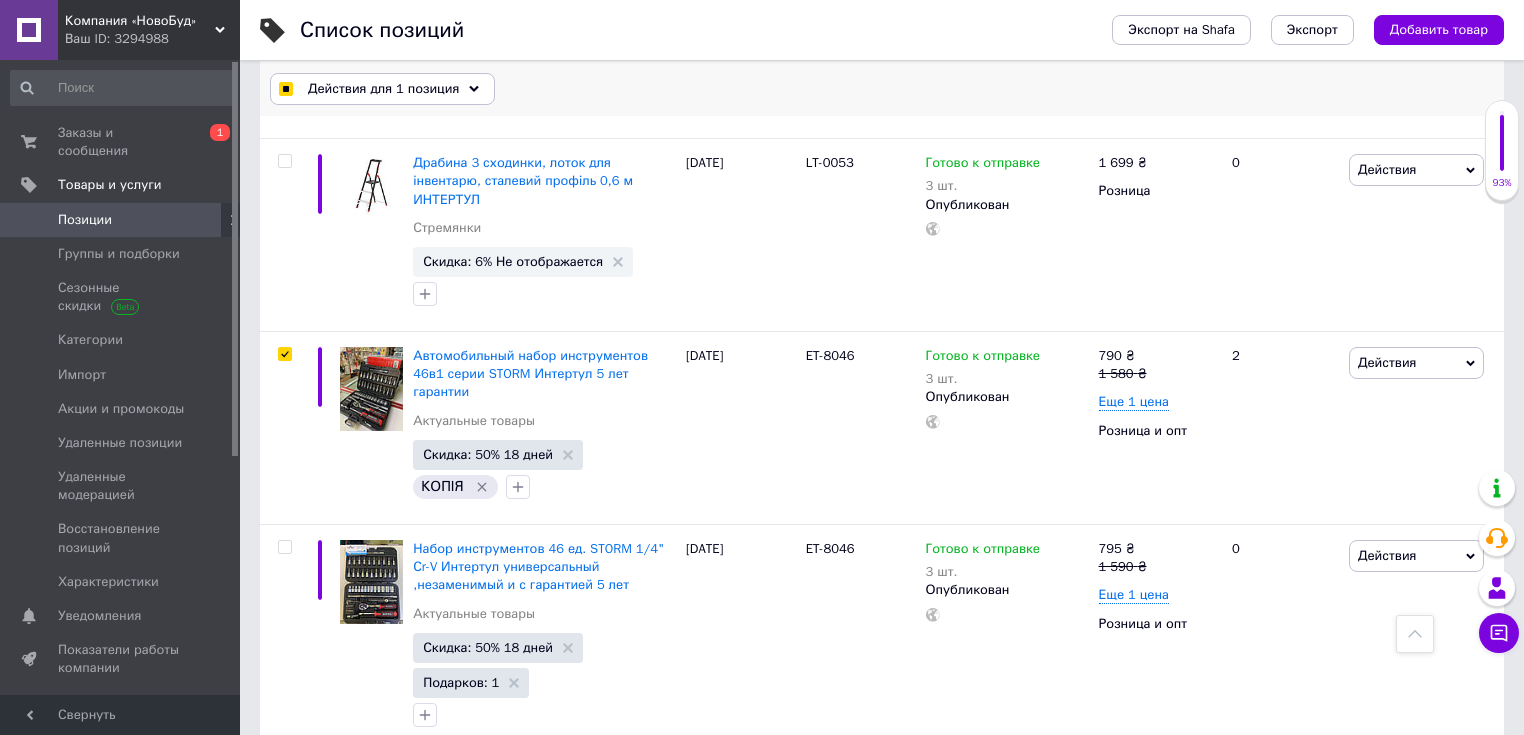 click on "Действия для 1 позиция" at bounding box center (383, 89) 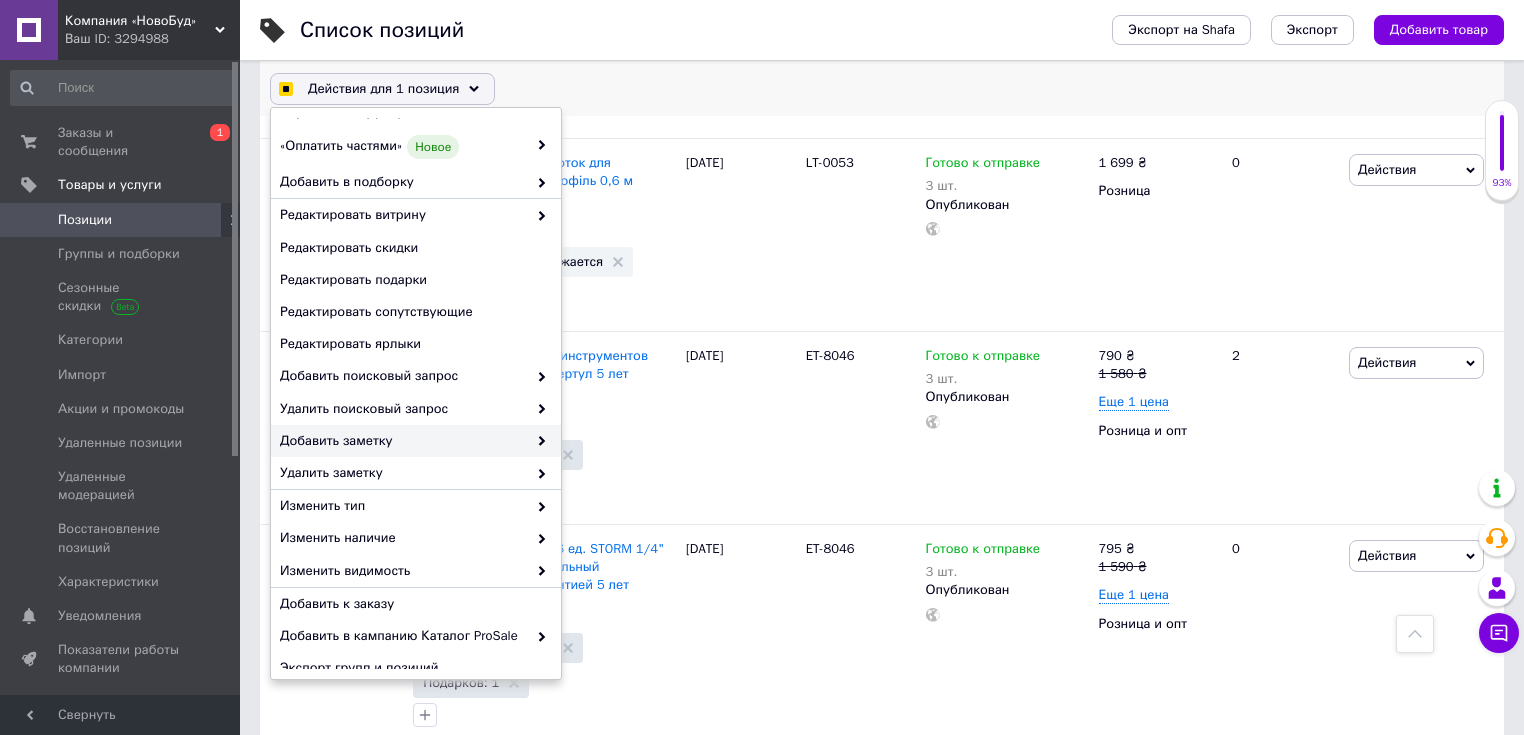 checkbox on "true" 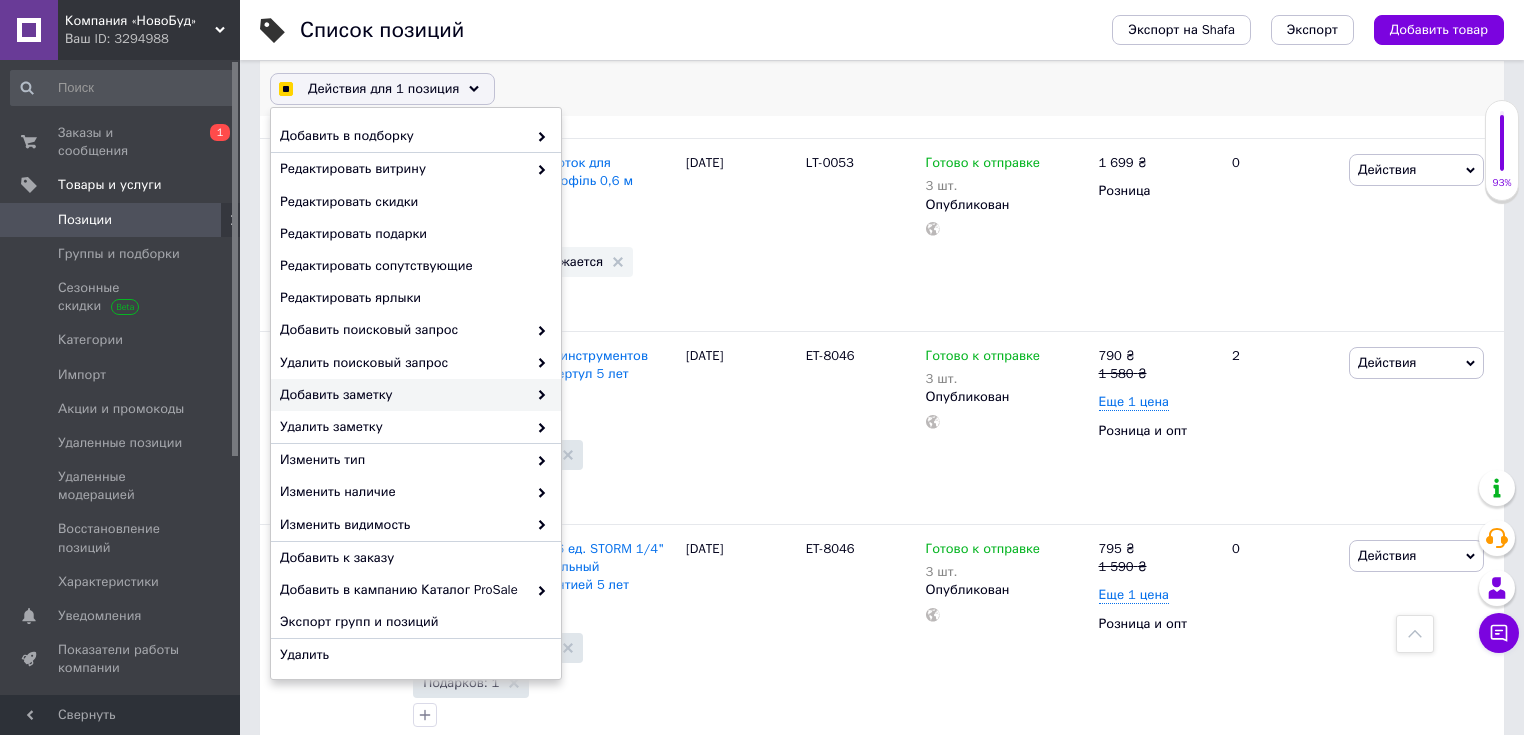 scroll, scrollTop: 165, scrollLeft: 0, axis: vertical 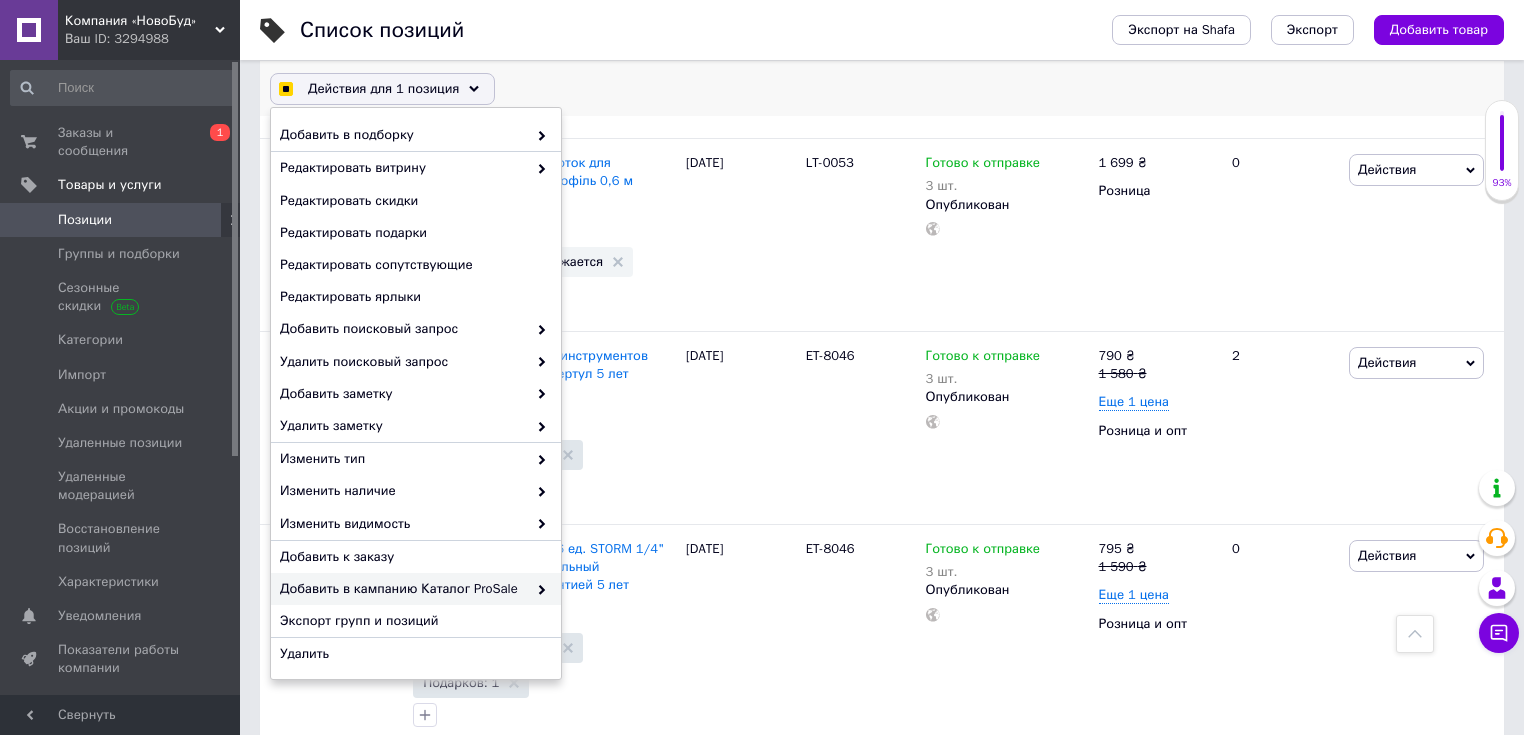 checkbox on "true" 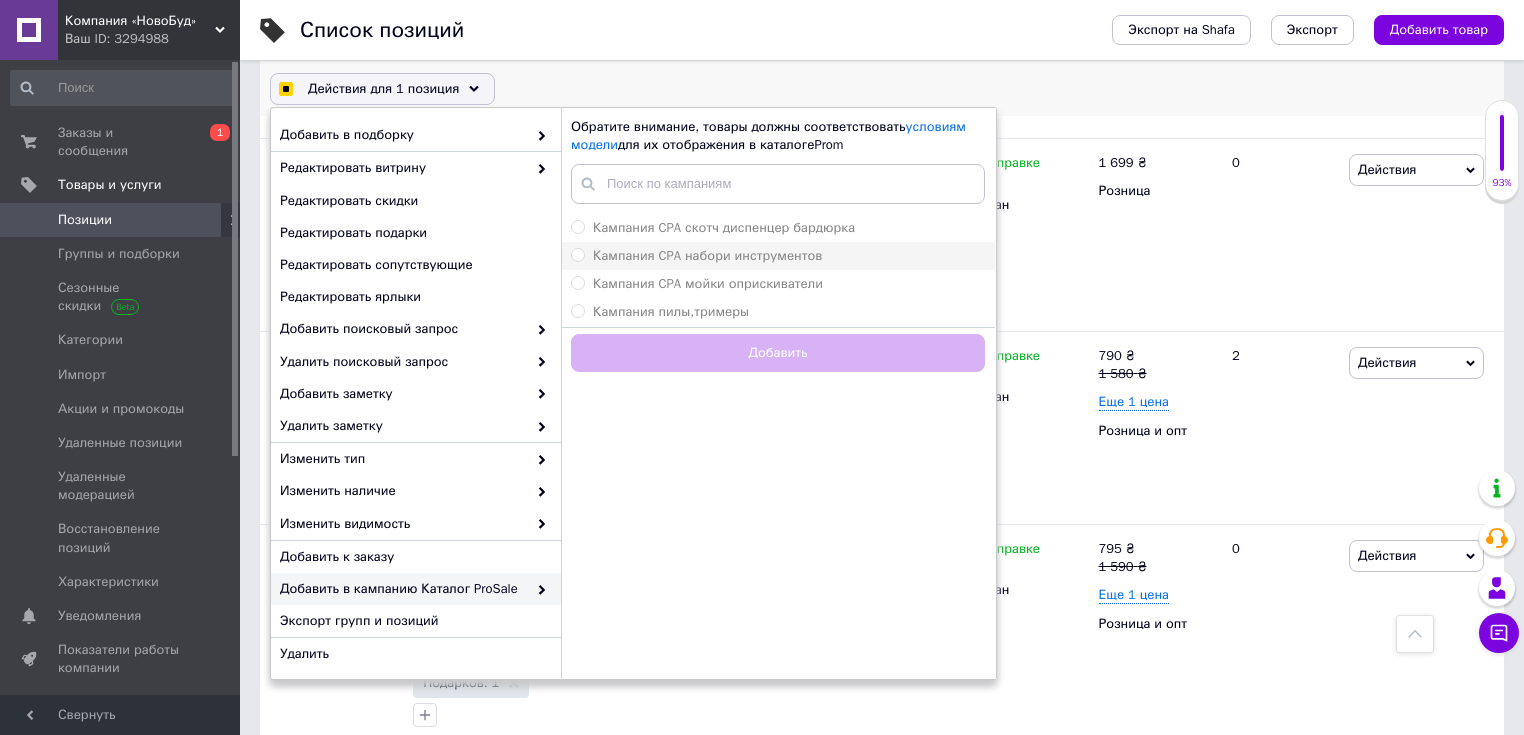 click on "Кампания CPA набори инструментов" at bounding box center (707, 255) 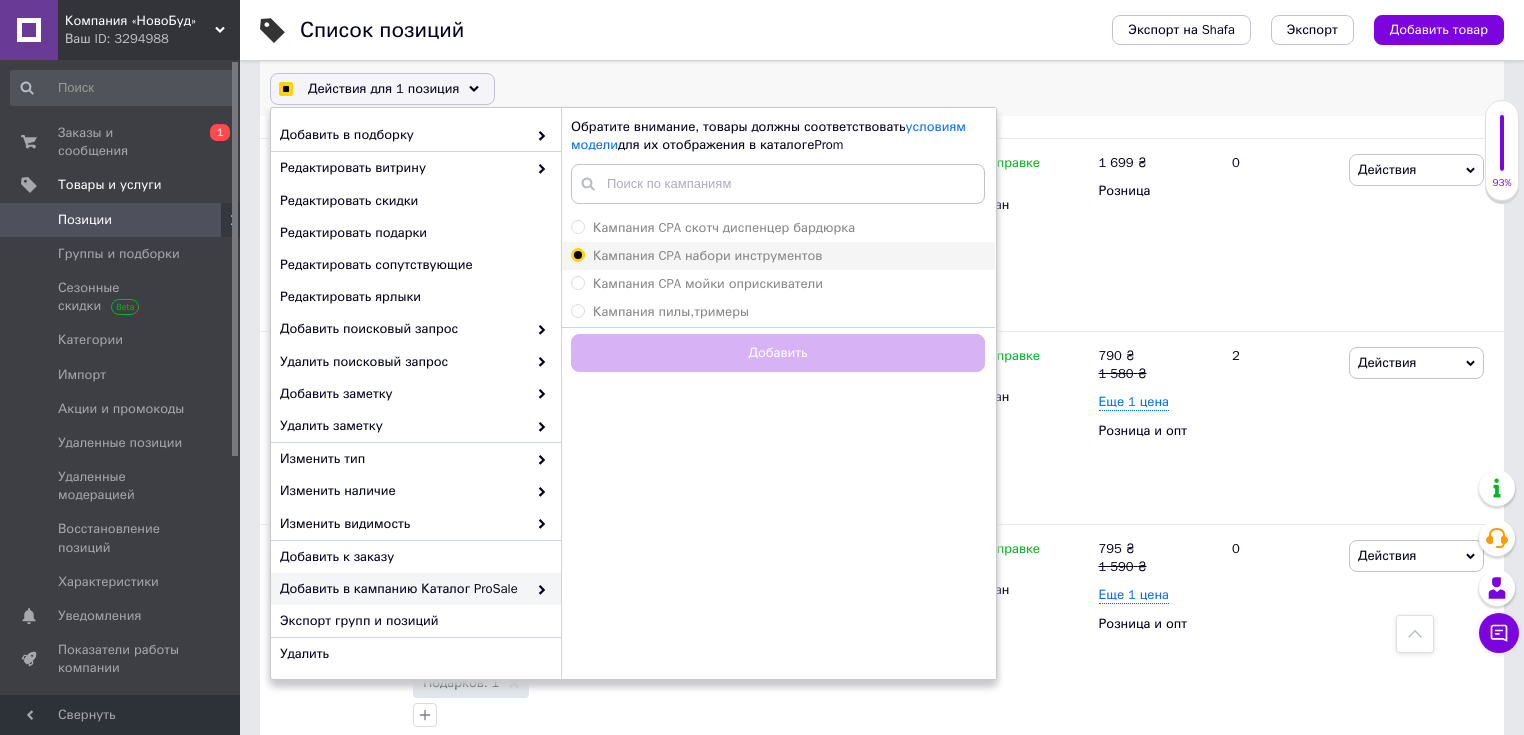 click on "Кампания CPA набори инструментов" at bounding box center [577, 254] 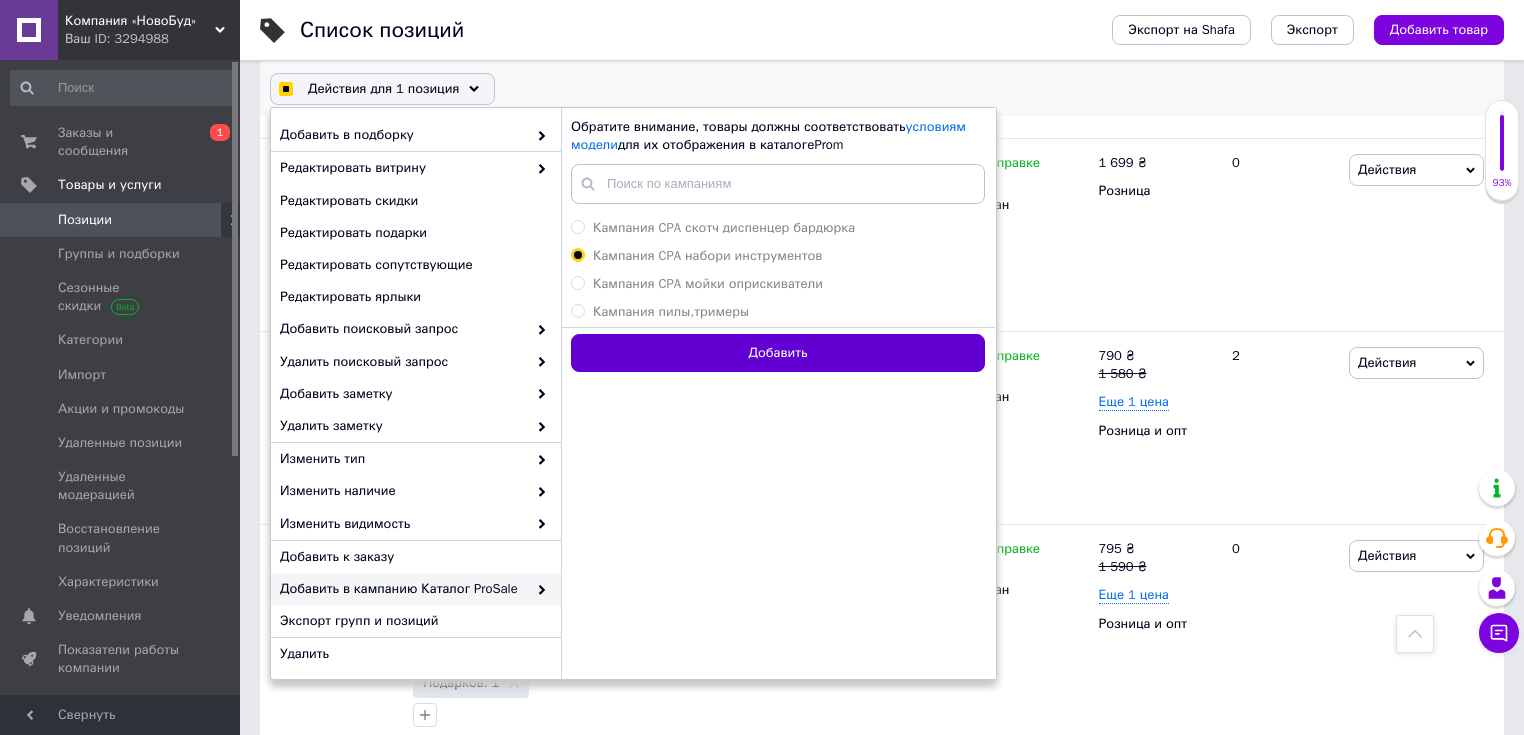 click on "Добавить" at bounding box center [778, 353] 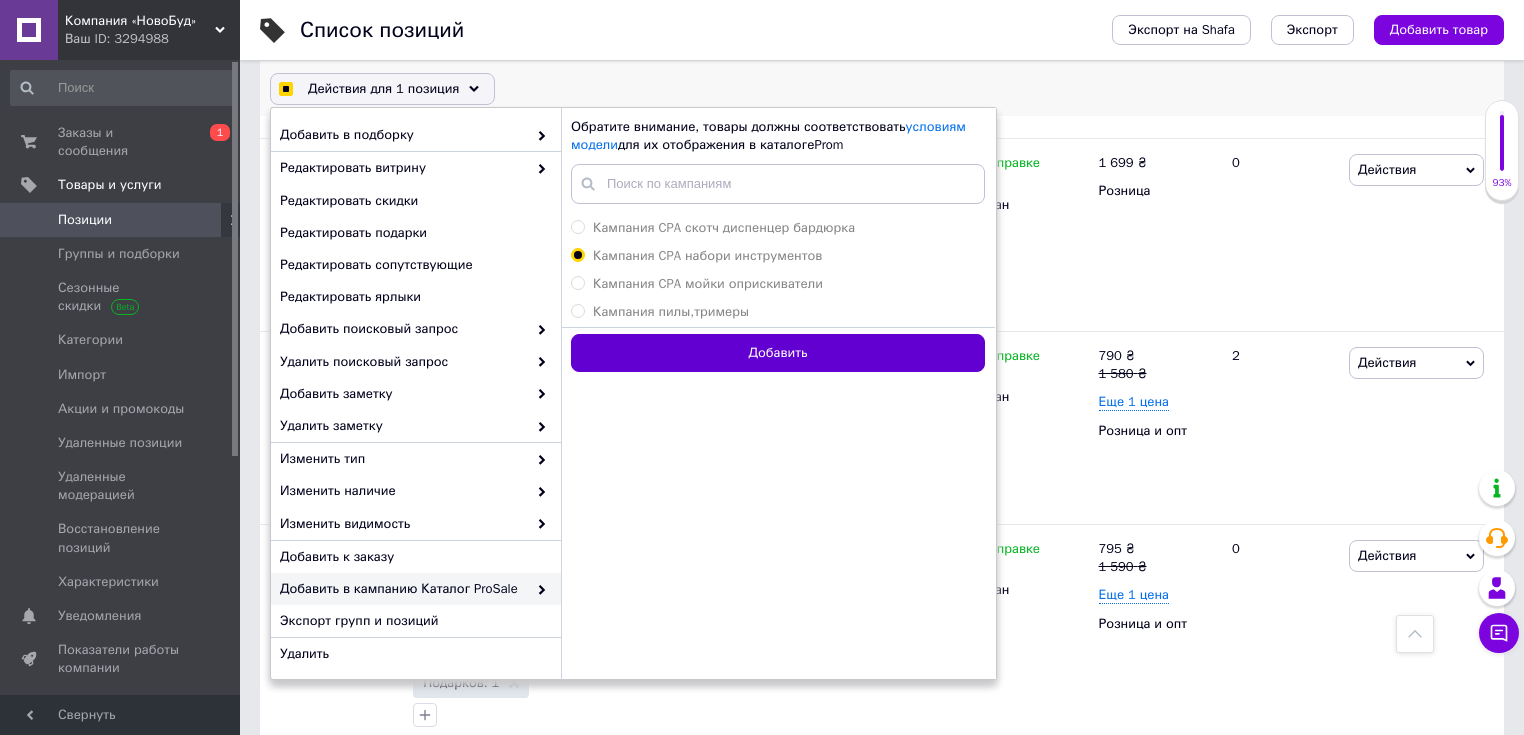 checkbox on "true" 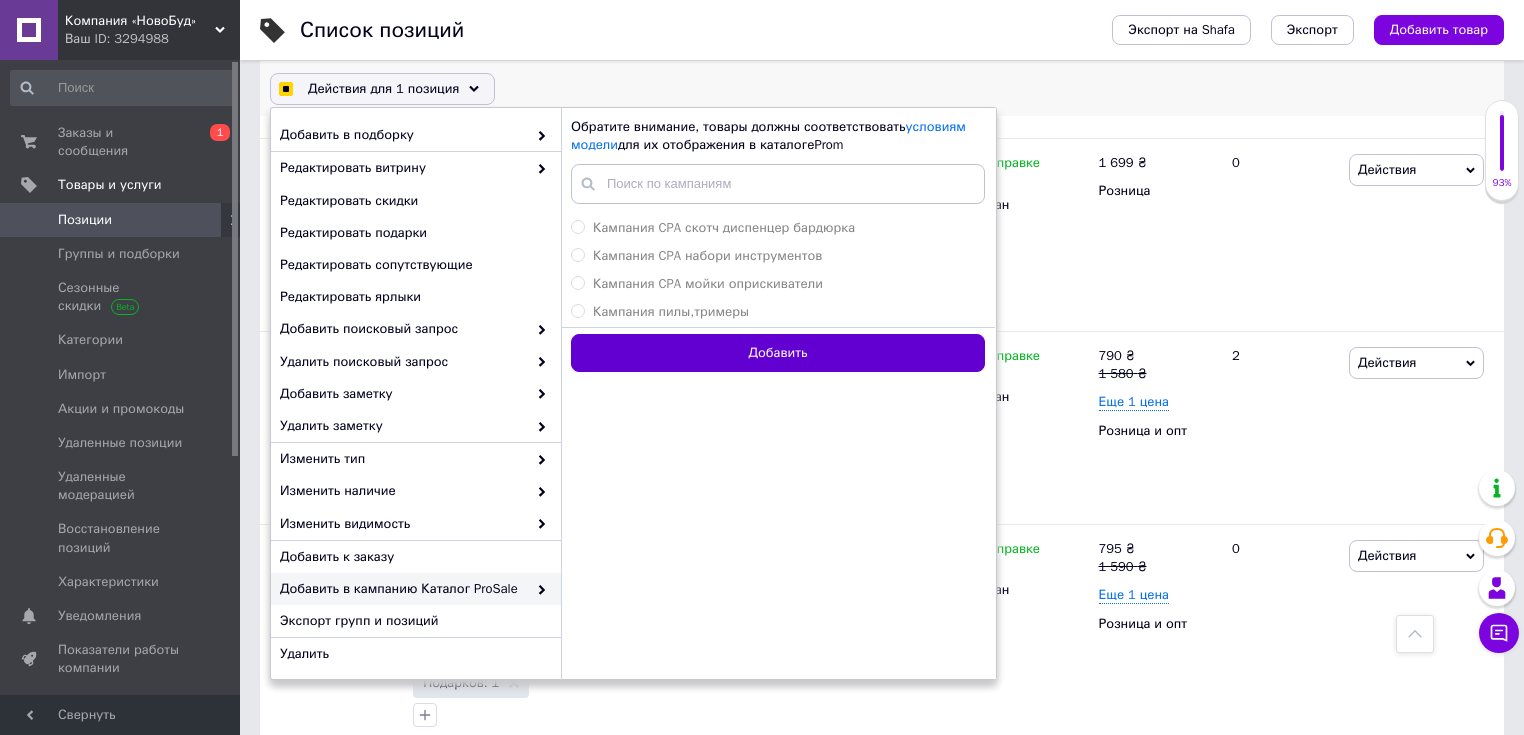 checkbox on "true" 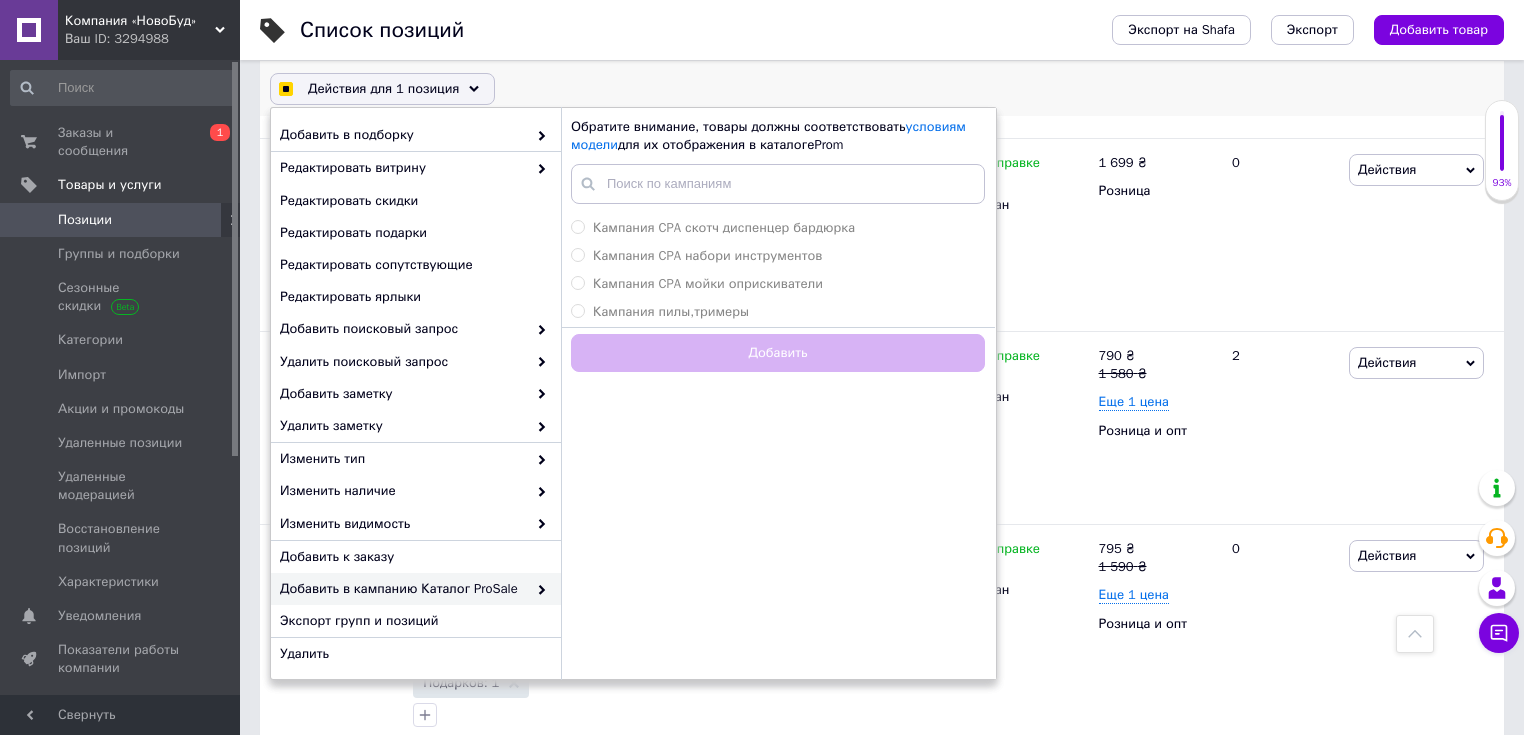 checkbox on "false" 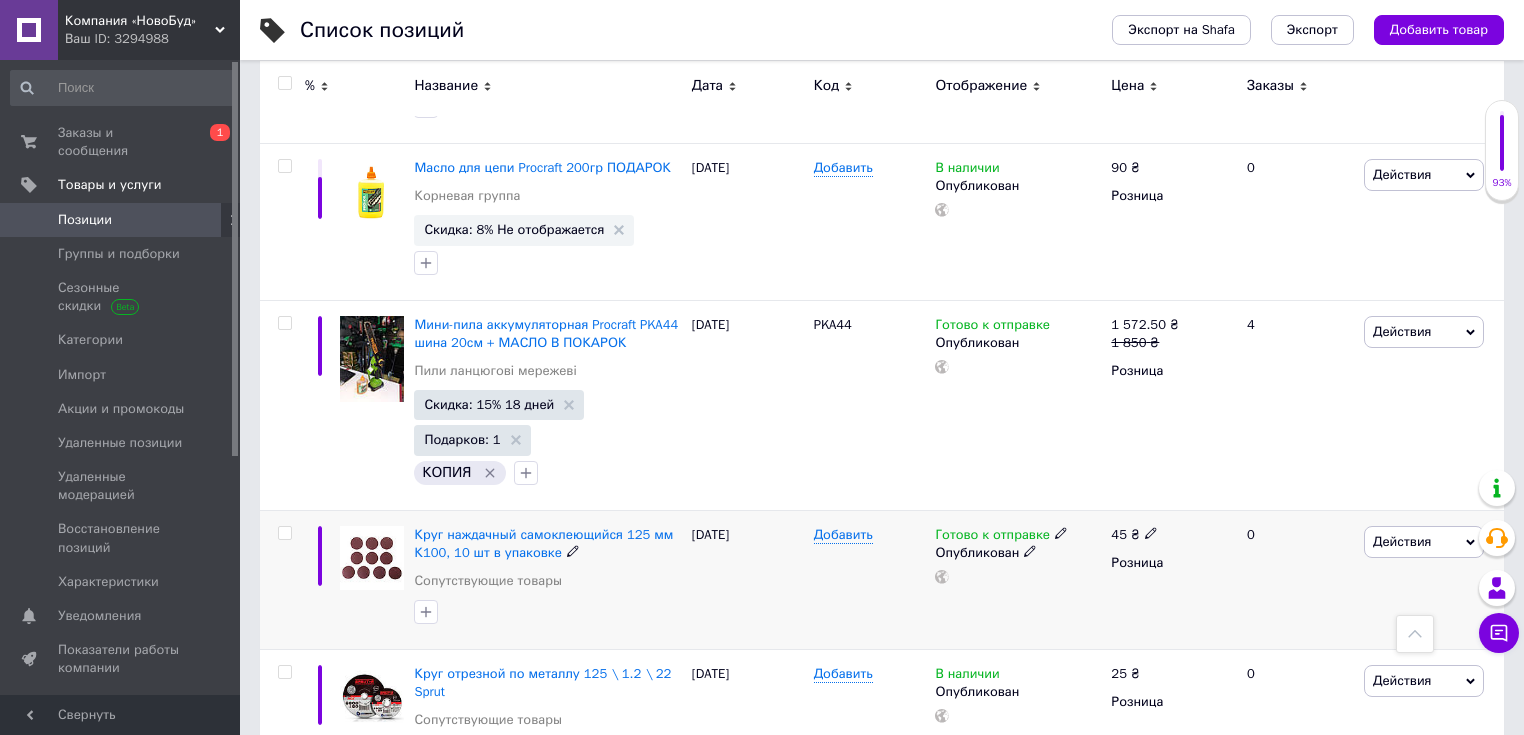 scroll, scrollTop: 461, scrollLeft: 0, axis: vertical 